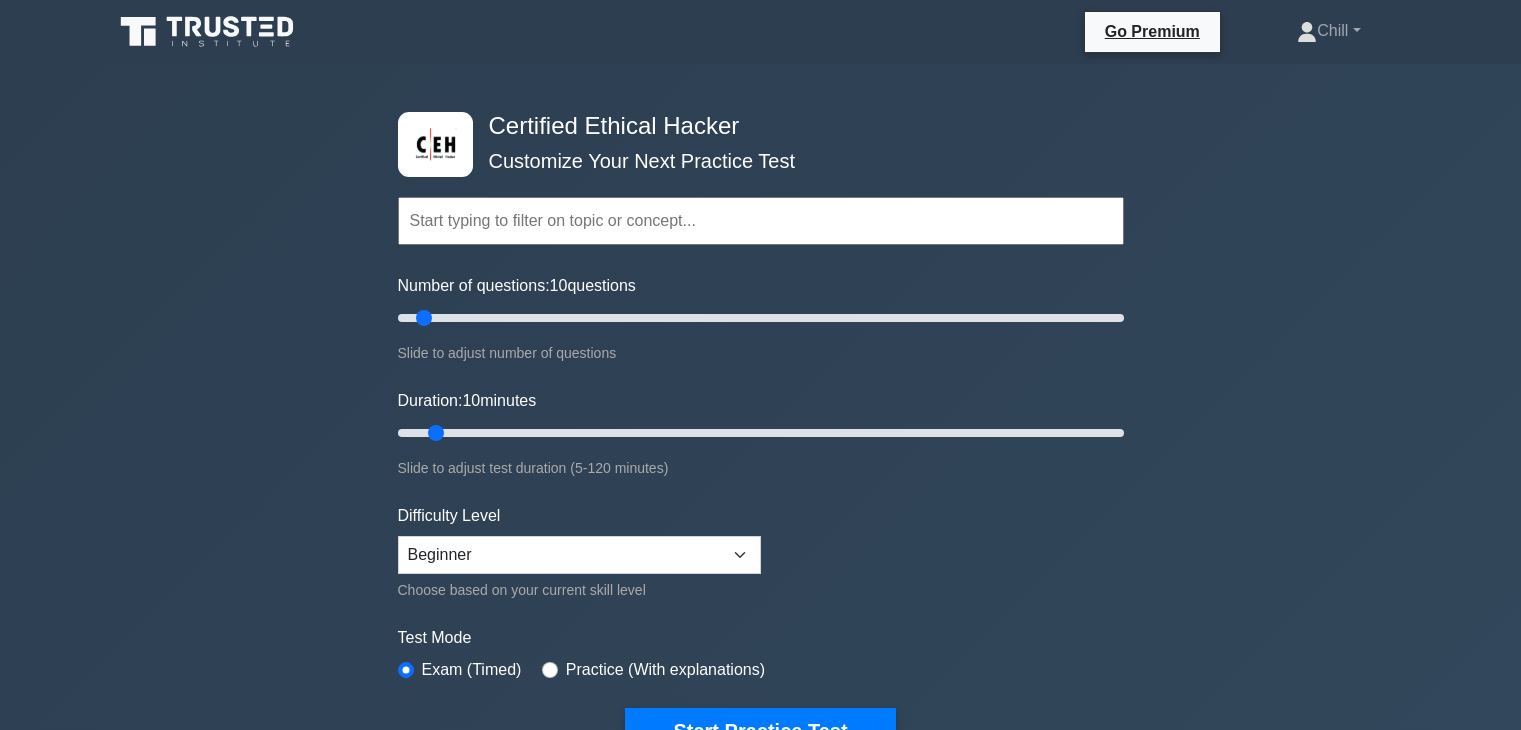 scroll, scrollTop: 0, scrollLeft: 0, axis: both 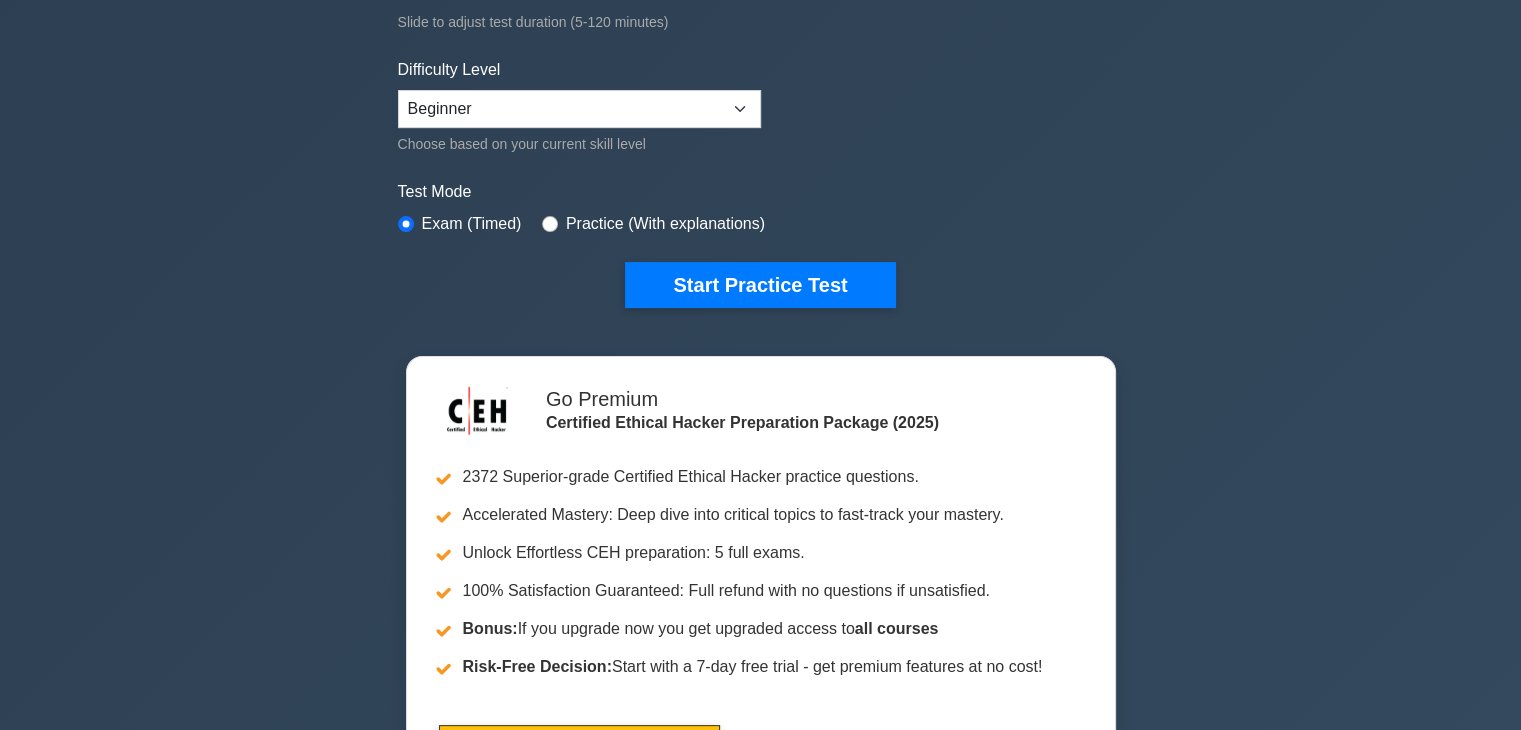 click on "Certified Ethical Hacker
Customize Your Next Practice Test
Topics
Introduction to Ethical Hacking
Footprinting and Reconnaissance
Scanning Networks
Enumeration
Vulnerability Analysis
System Hacking
Malware Threats
Sniffing" at bounding box center (761, -13) 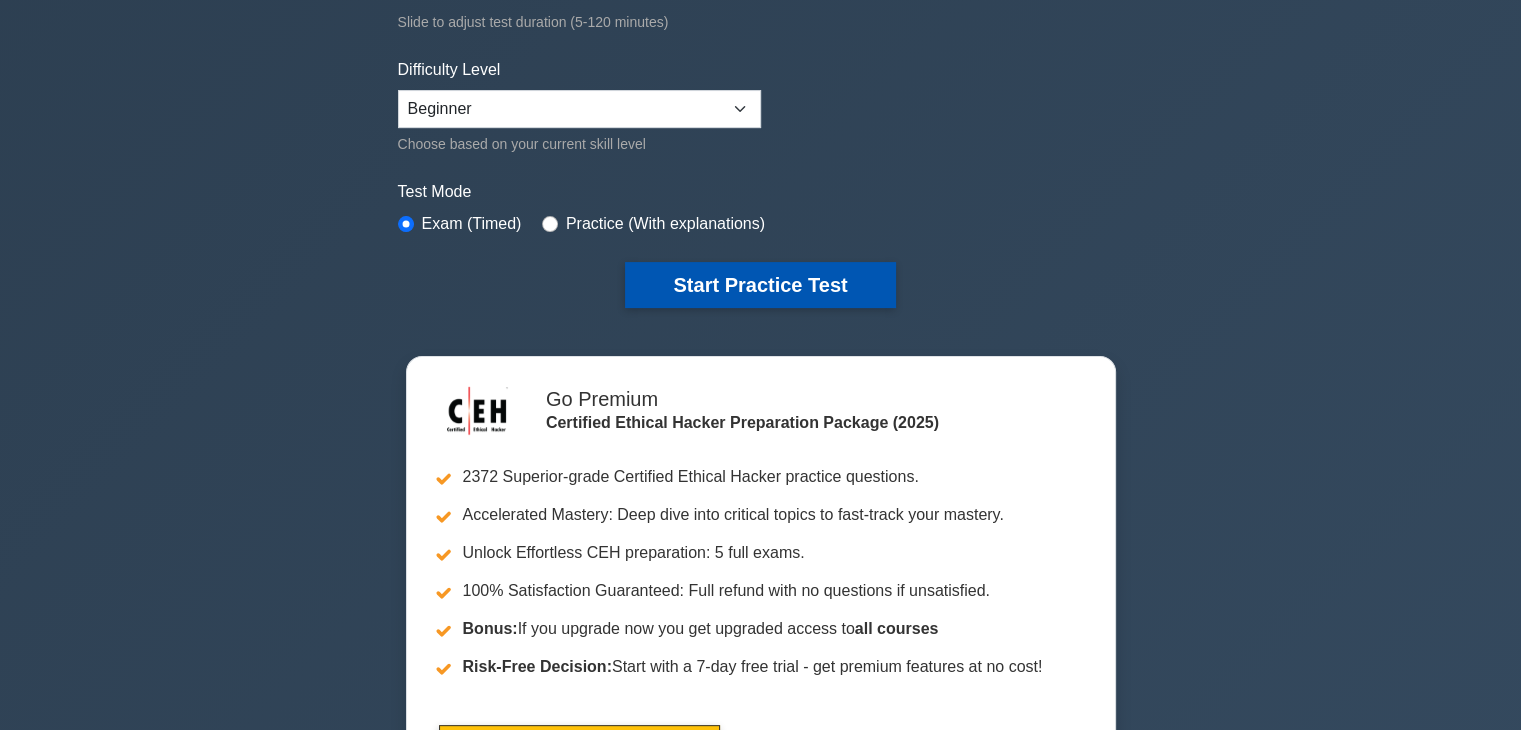 click on "Start Practice Test" at bounding box center (760, 285) 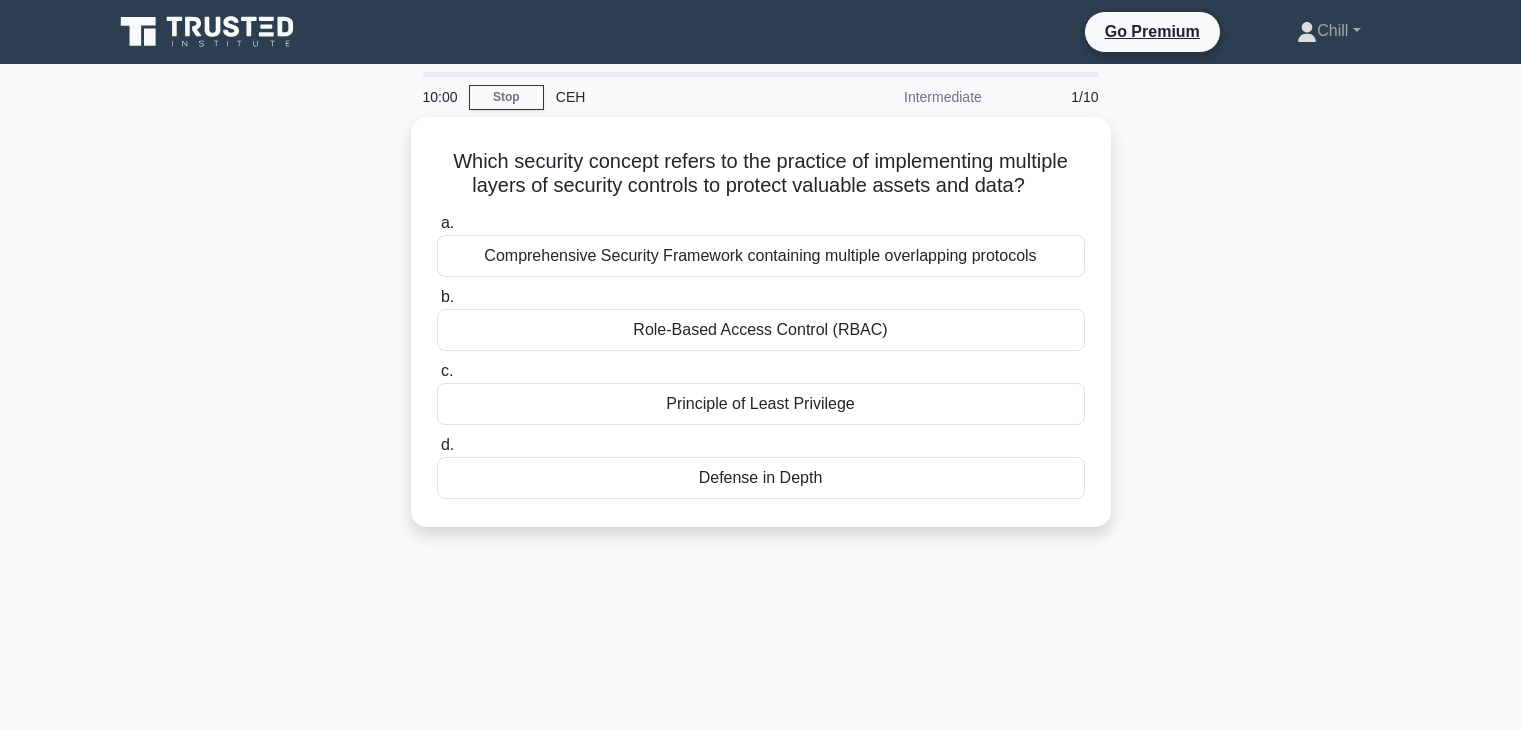 scroll, scrollTop: 0, scrollLeft: 0, axis: both 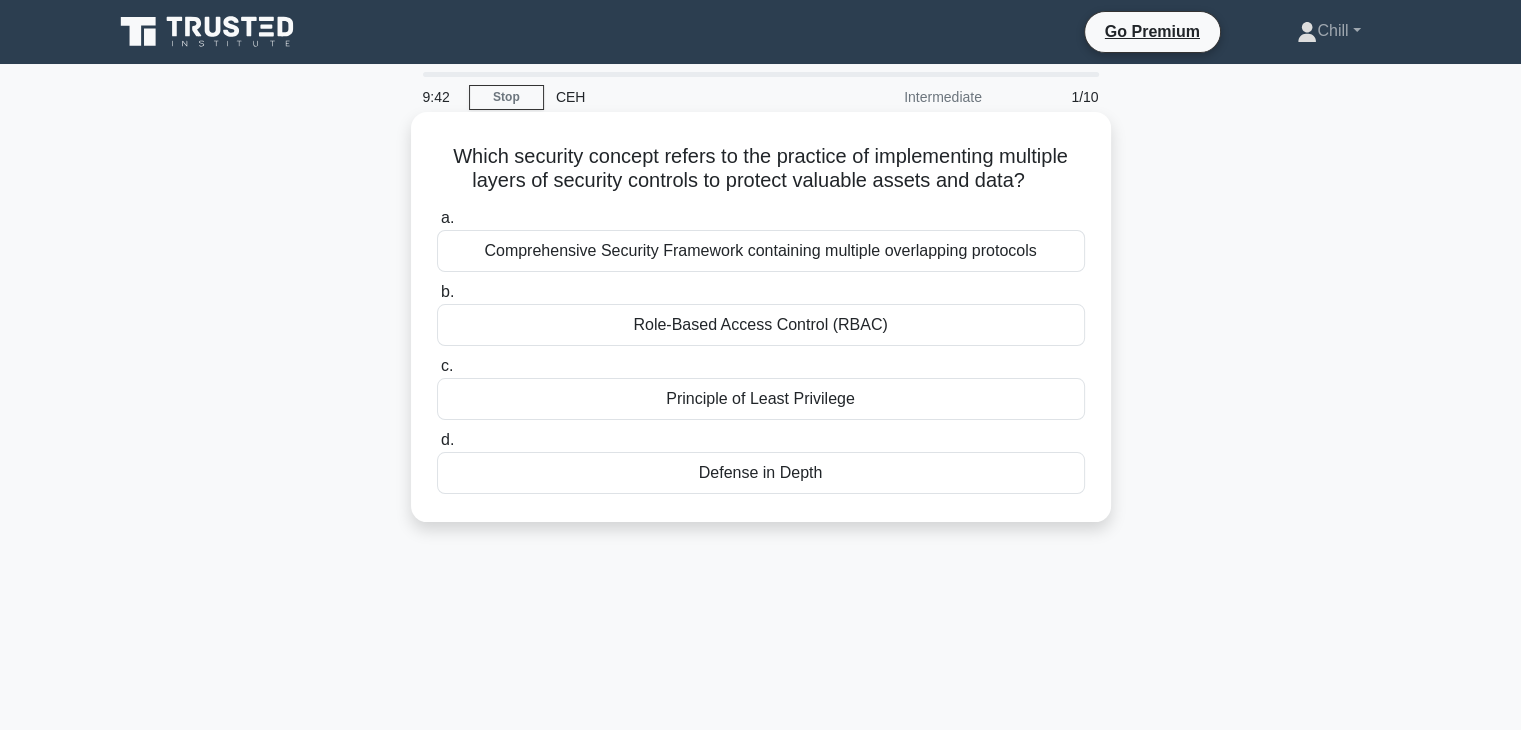 click on "Comprehensive Security Framework containing multiple overlapping protocols" at bounding box center [761, 251] 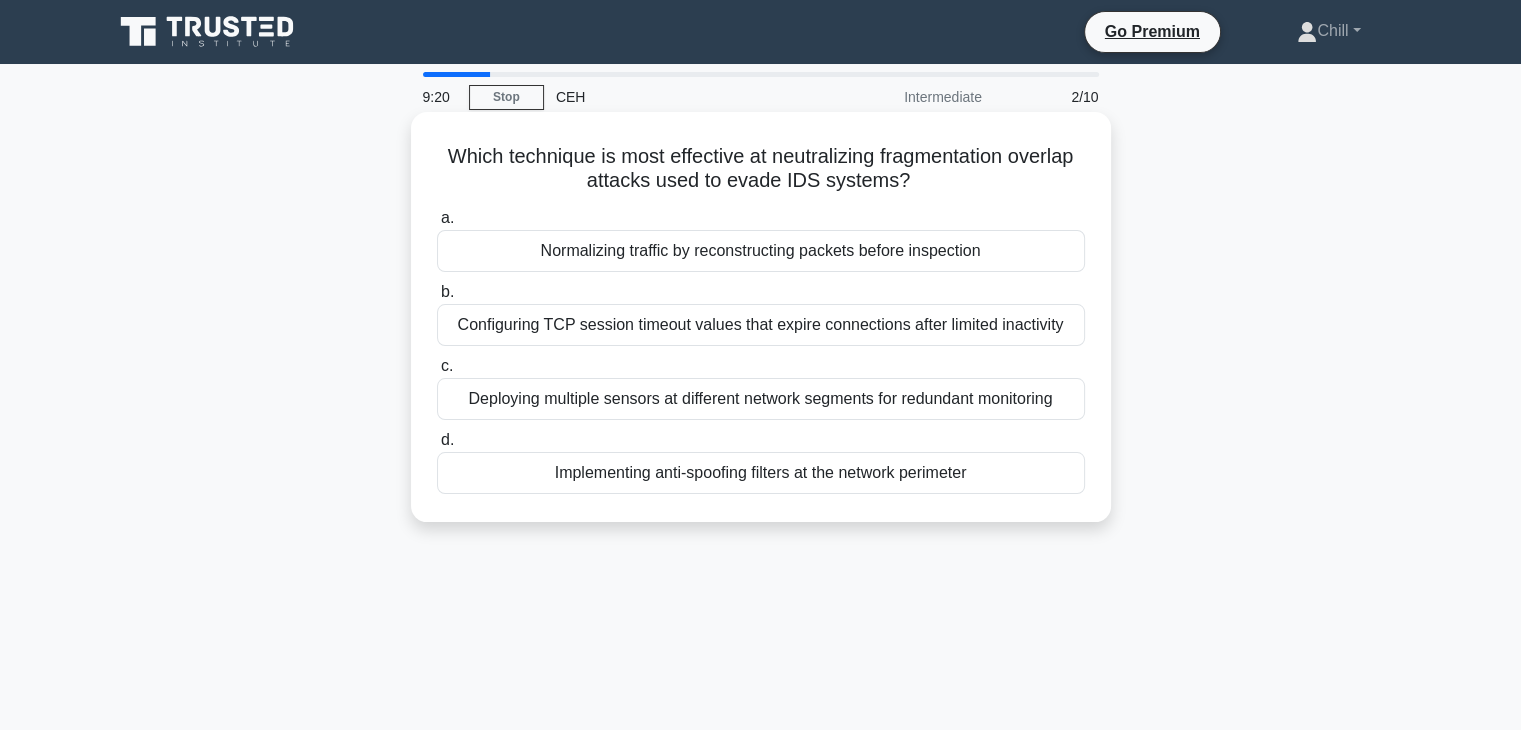 click on "Deploying multiple sensors at different network segments for redundant monitoring" at bounding box center (761, 399) 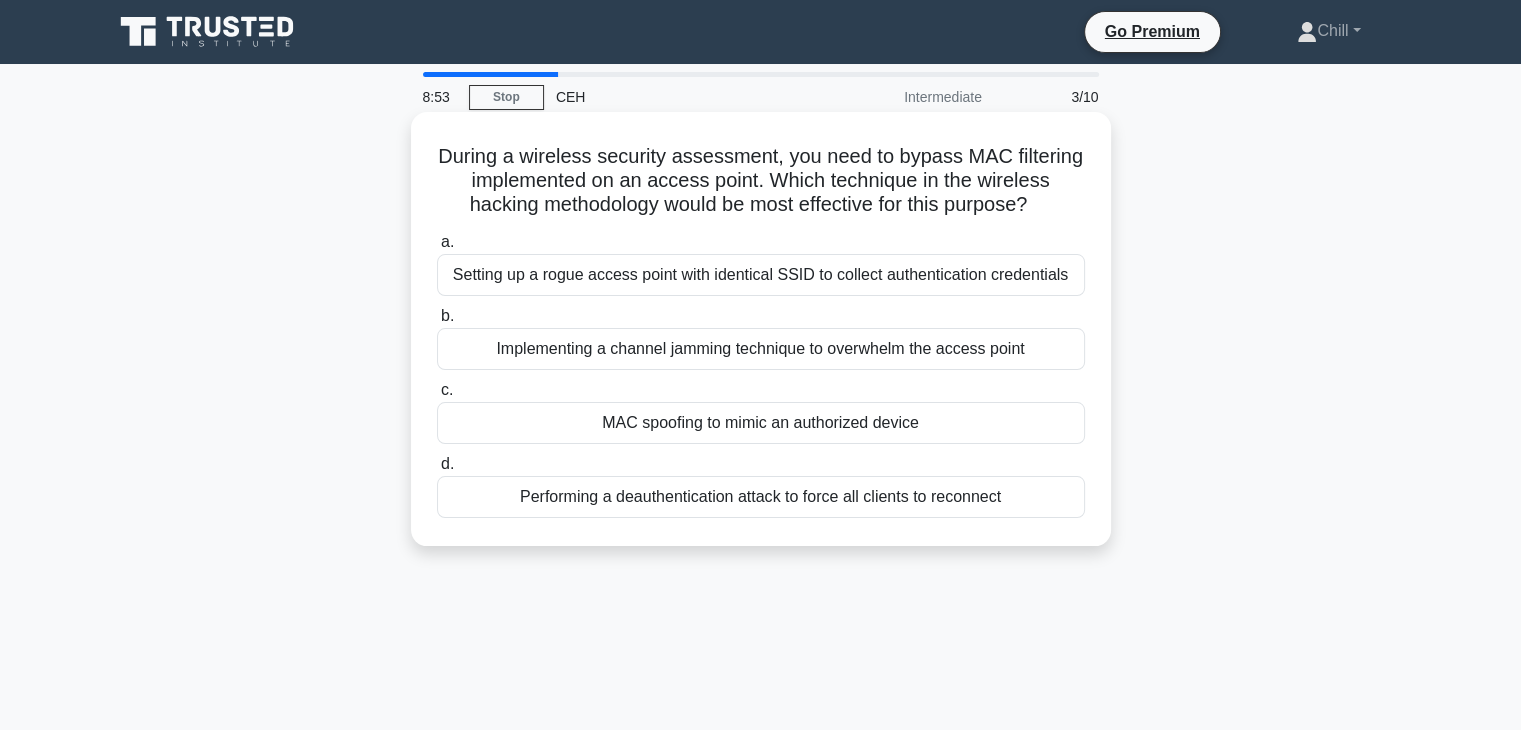 click on "Performing a deauthentication attack to force all clients to reconnect" at bounding box center [761, 497] 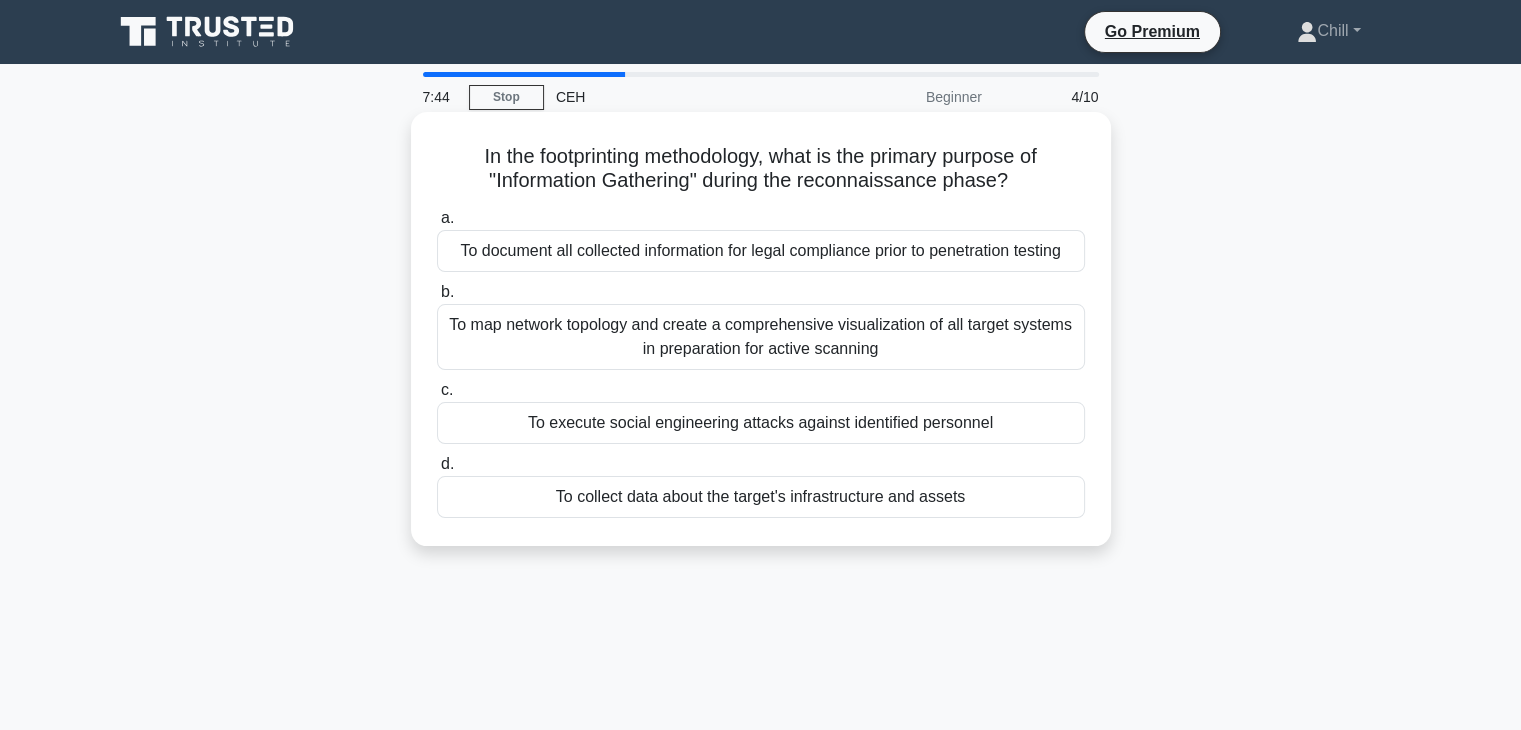 click on "To collect data about the target's infrastructure and assets" at bounding box center (761, 497) 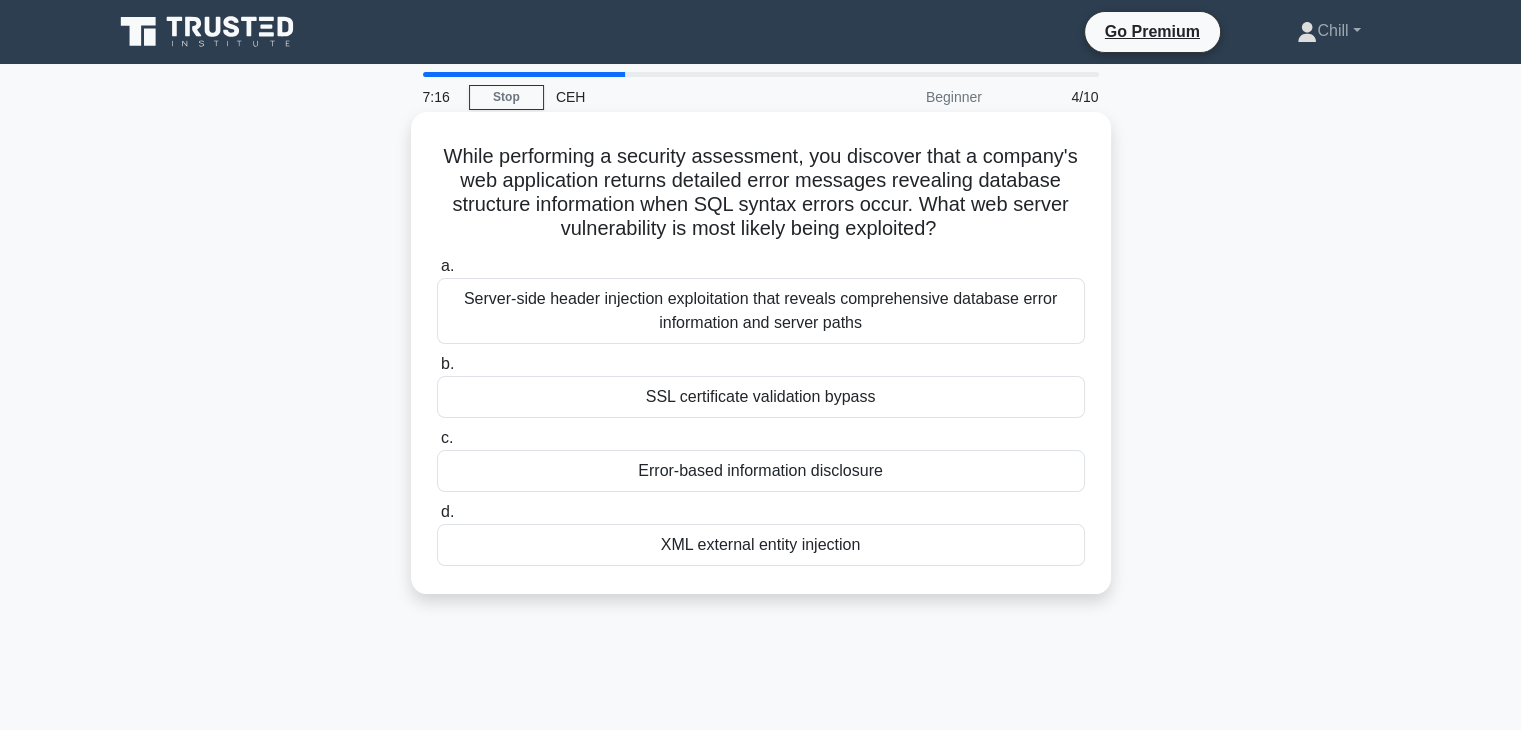 click on "Server-side header injection exploitation that reveals comprehensive database error information and server paths" at bounding box center [761, 311] 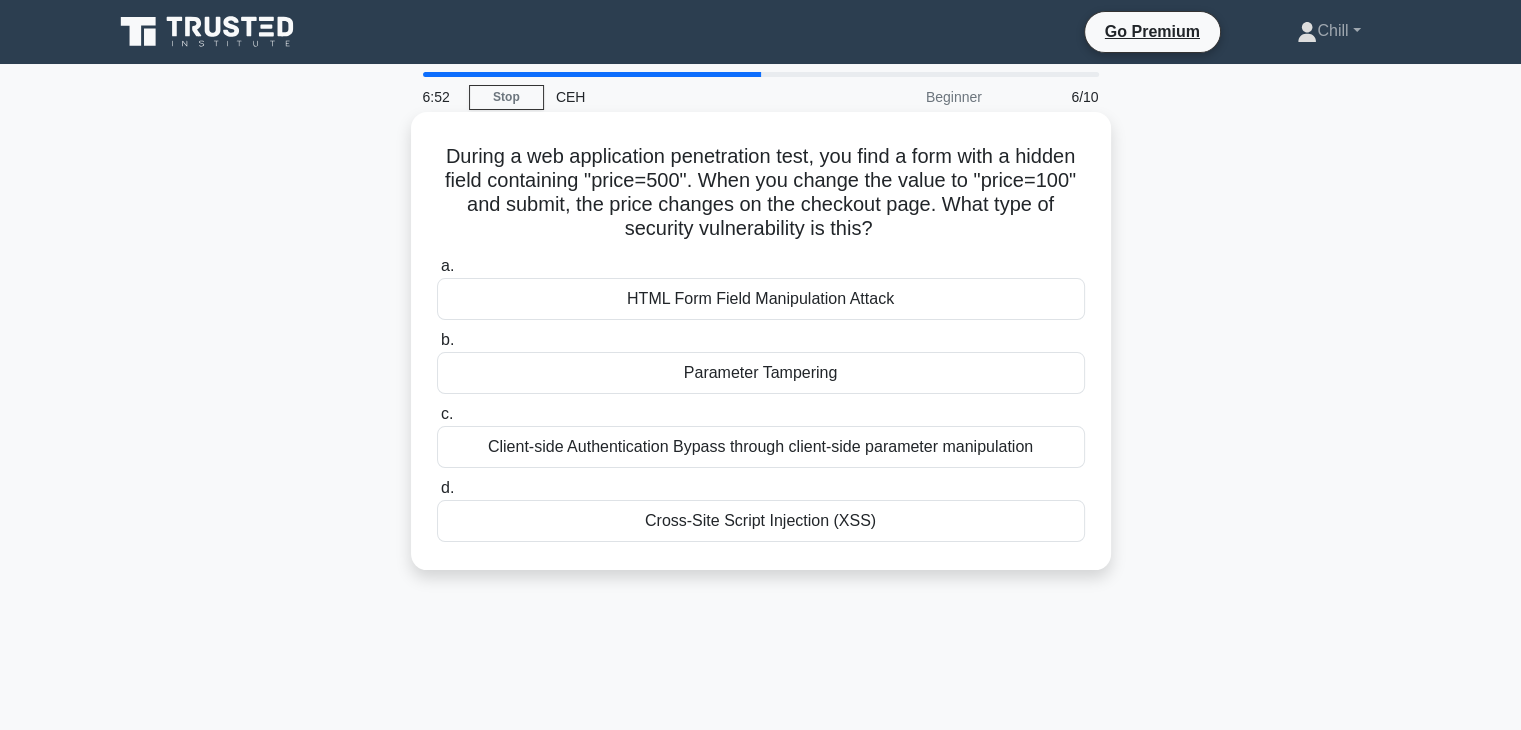 click on "HTML Form Field Manipulation Attack" at bounding box center (761, 299) 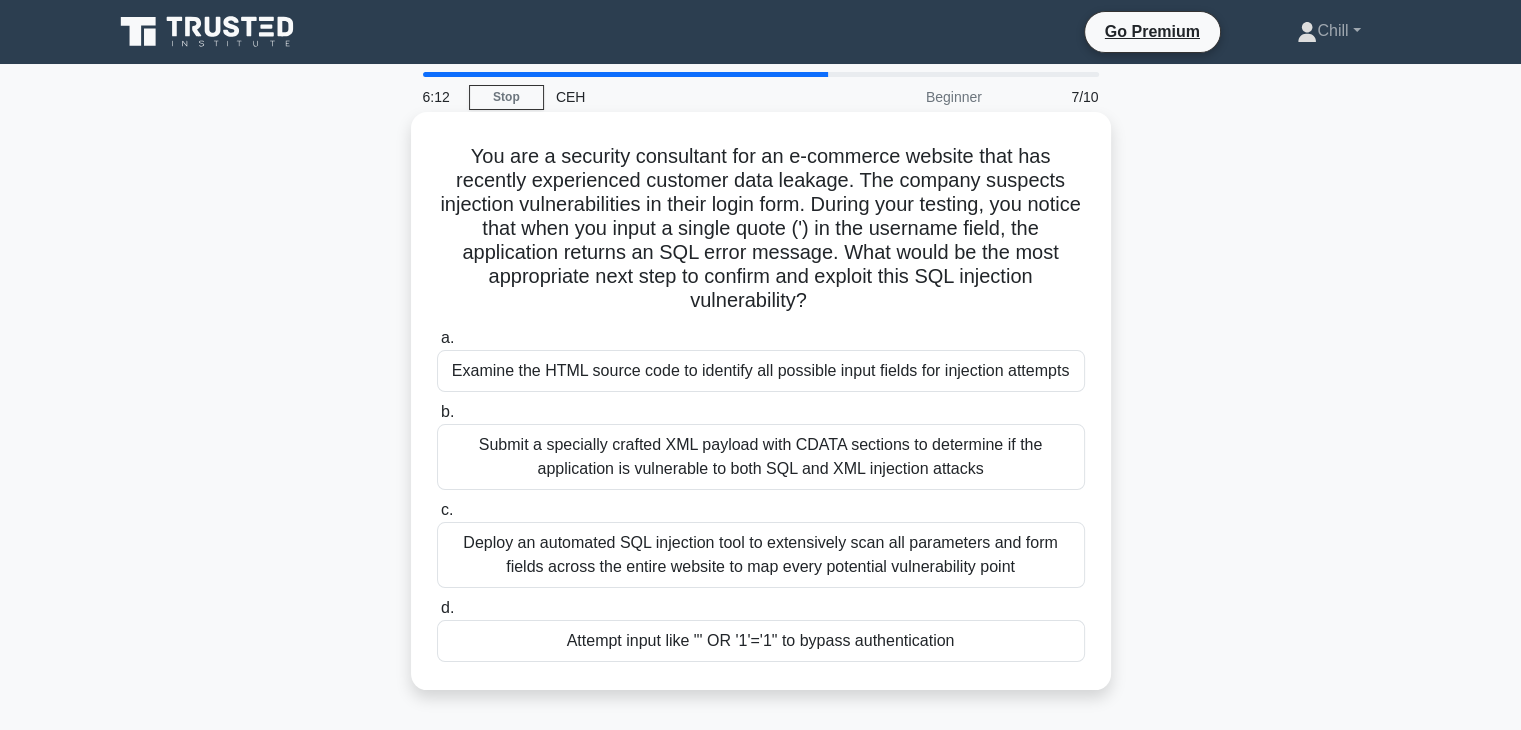 click on "Deploy an automated SQL injection tool to extensively scan all parameters and form fields across the entire website to map every potential vulnerability point" at bounding box center [761, 555] 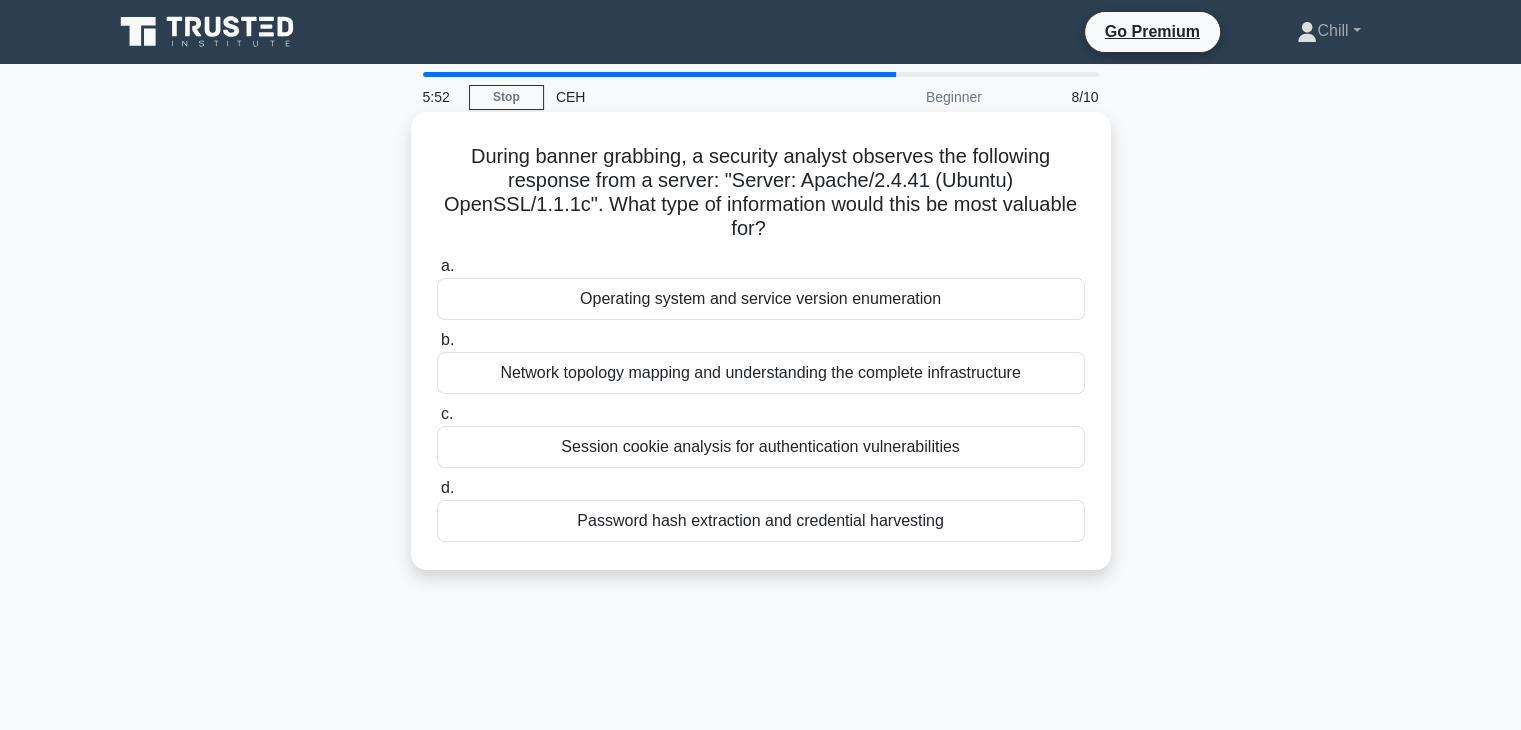 click on "Operating system and service version enumeration" at bounding box center [761, 299] 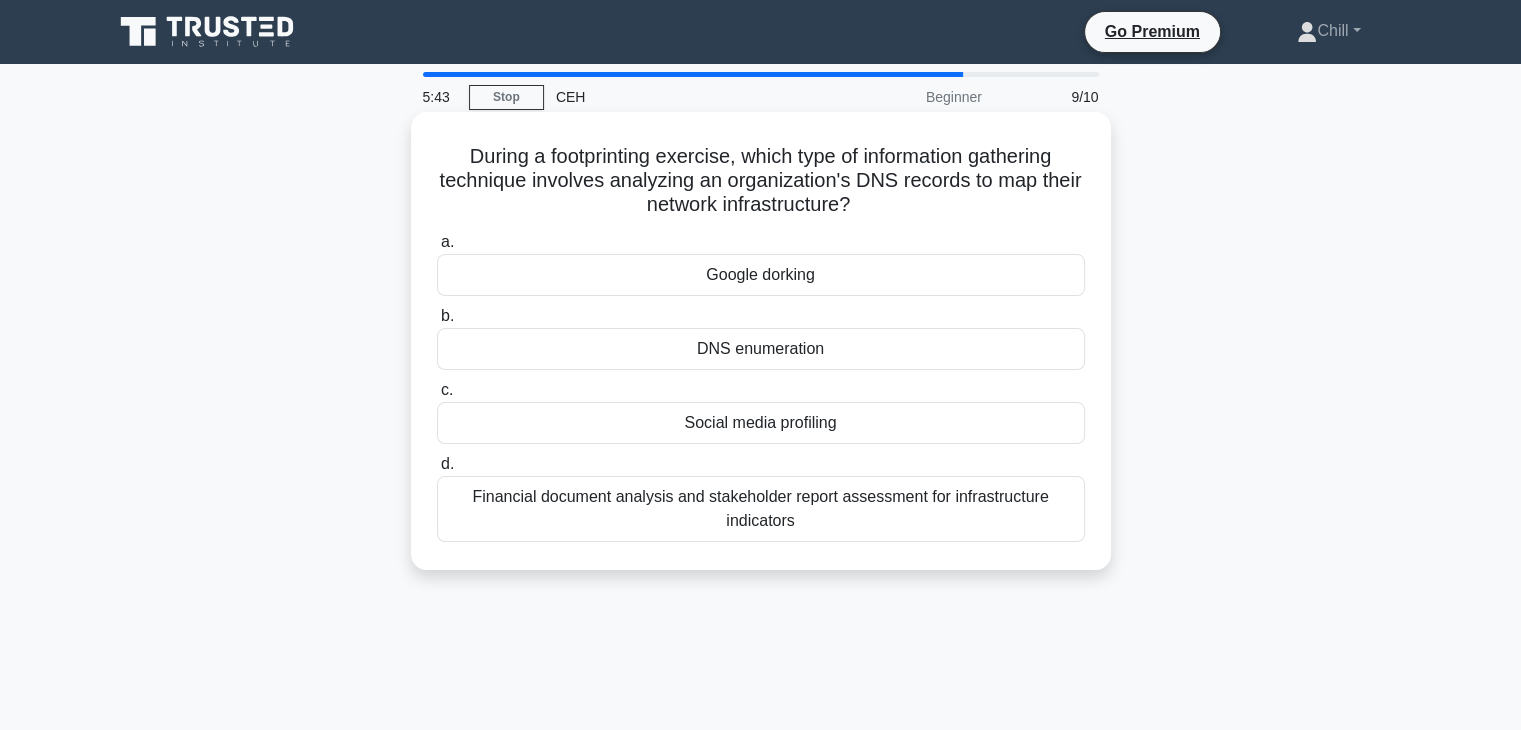 click on "DNS enumeration" at bounding box center [761, 349] 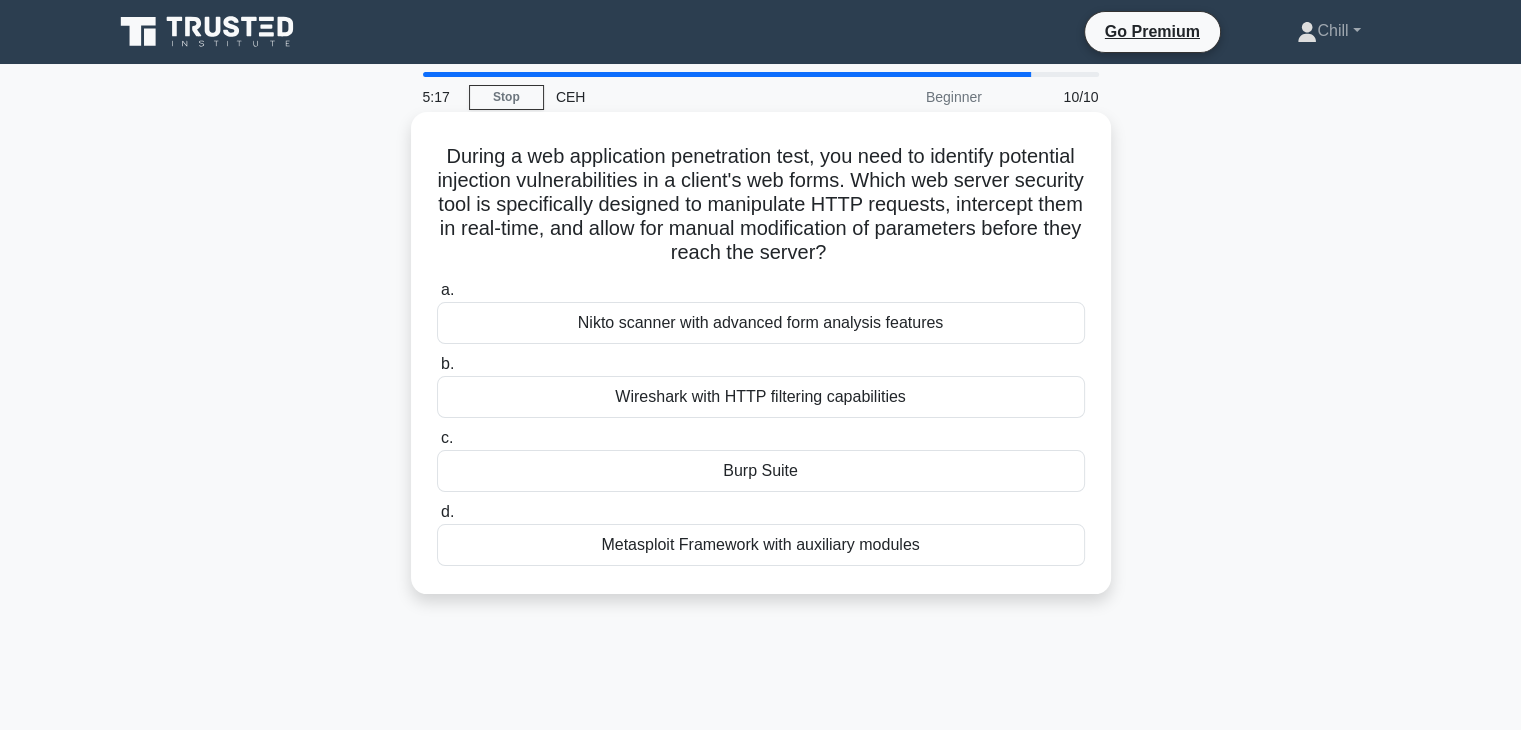 click on "Nikto scanner with advanced form analysis features" at bounding box center (761, 323) 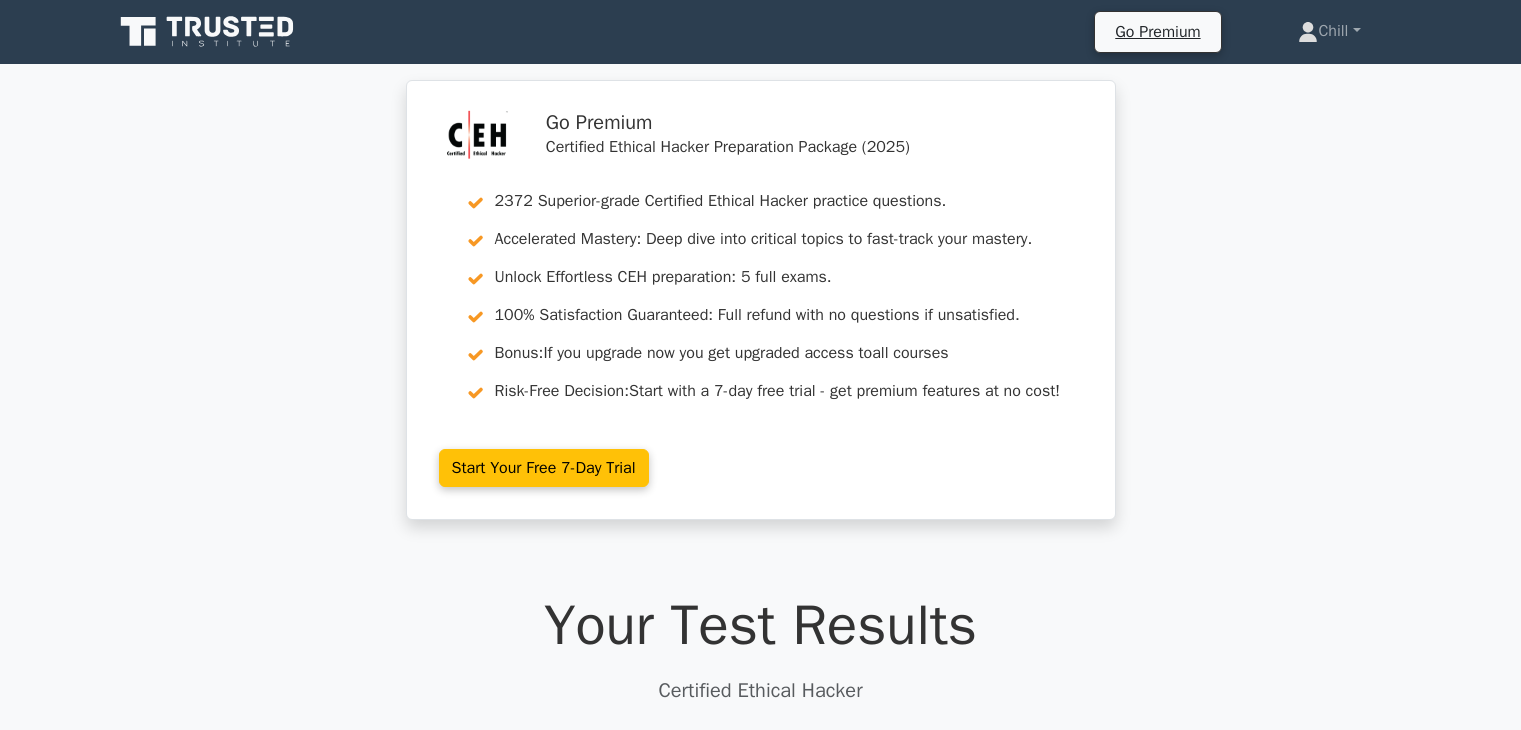scroll, scrollTop: 0, scrollLeft: 0, axis: both 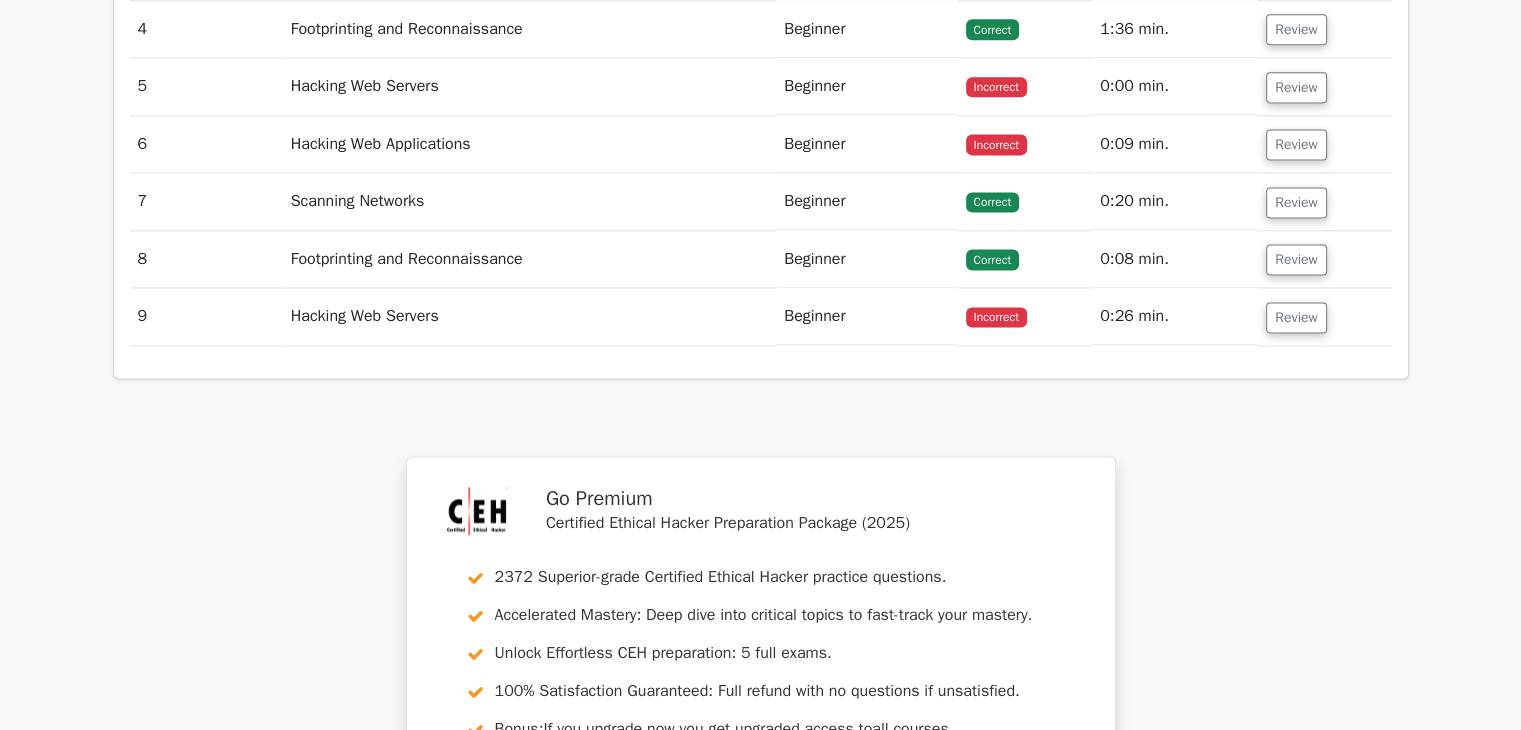 click on "Beginner" at bounding box center (867, 316) 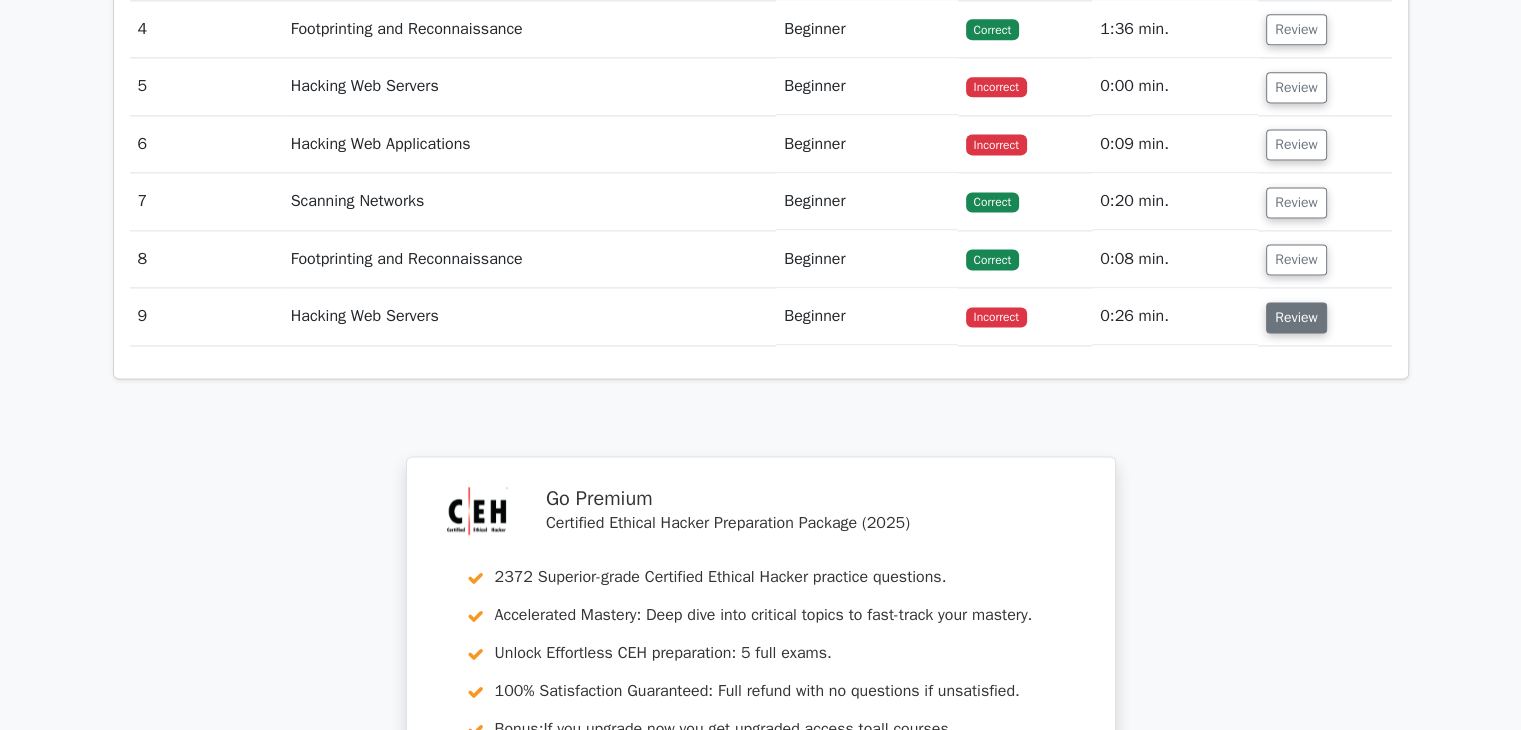 click on "Review" at bounding box center (1296, 317) 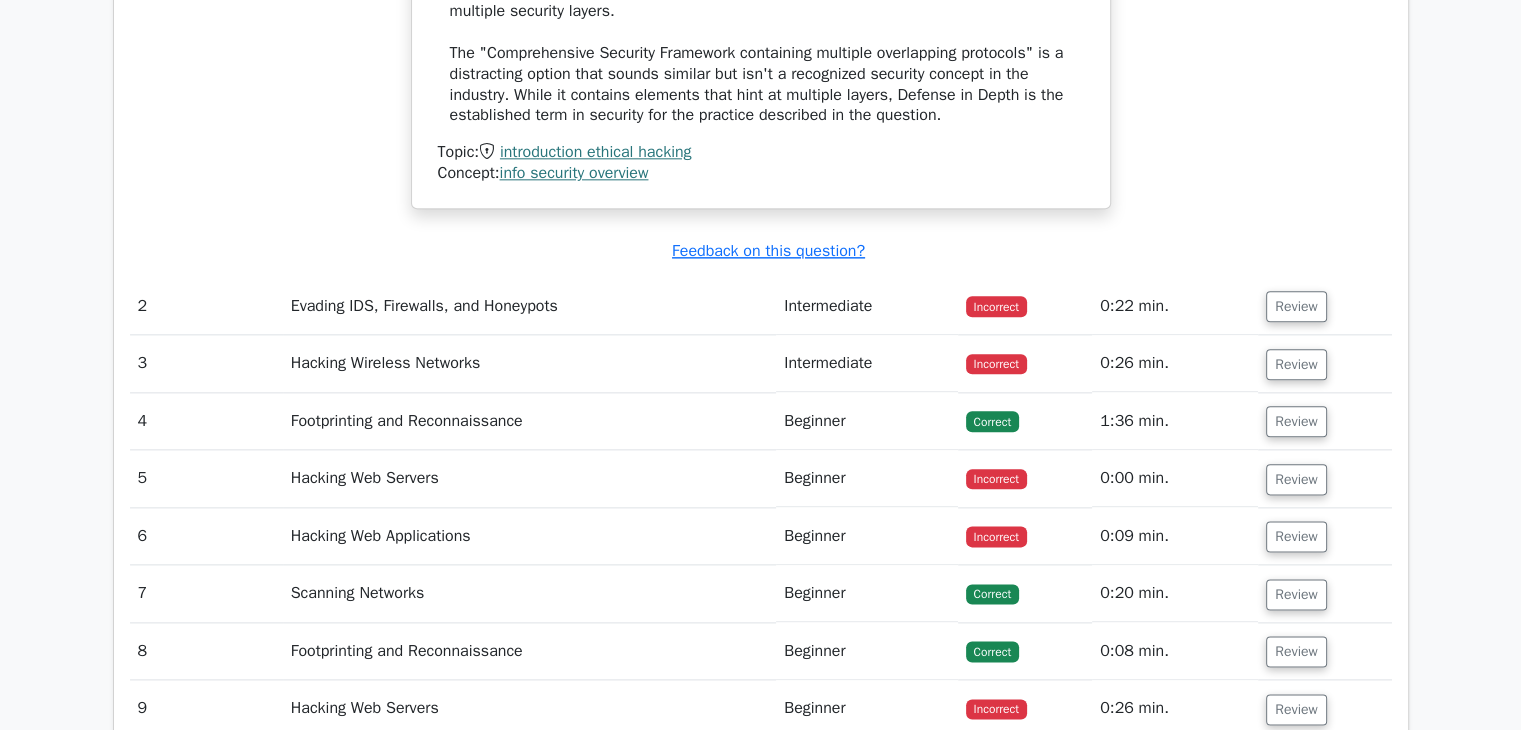 scroll, scrollTop: 2356, scrollLeft: 0, axis: vertical 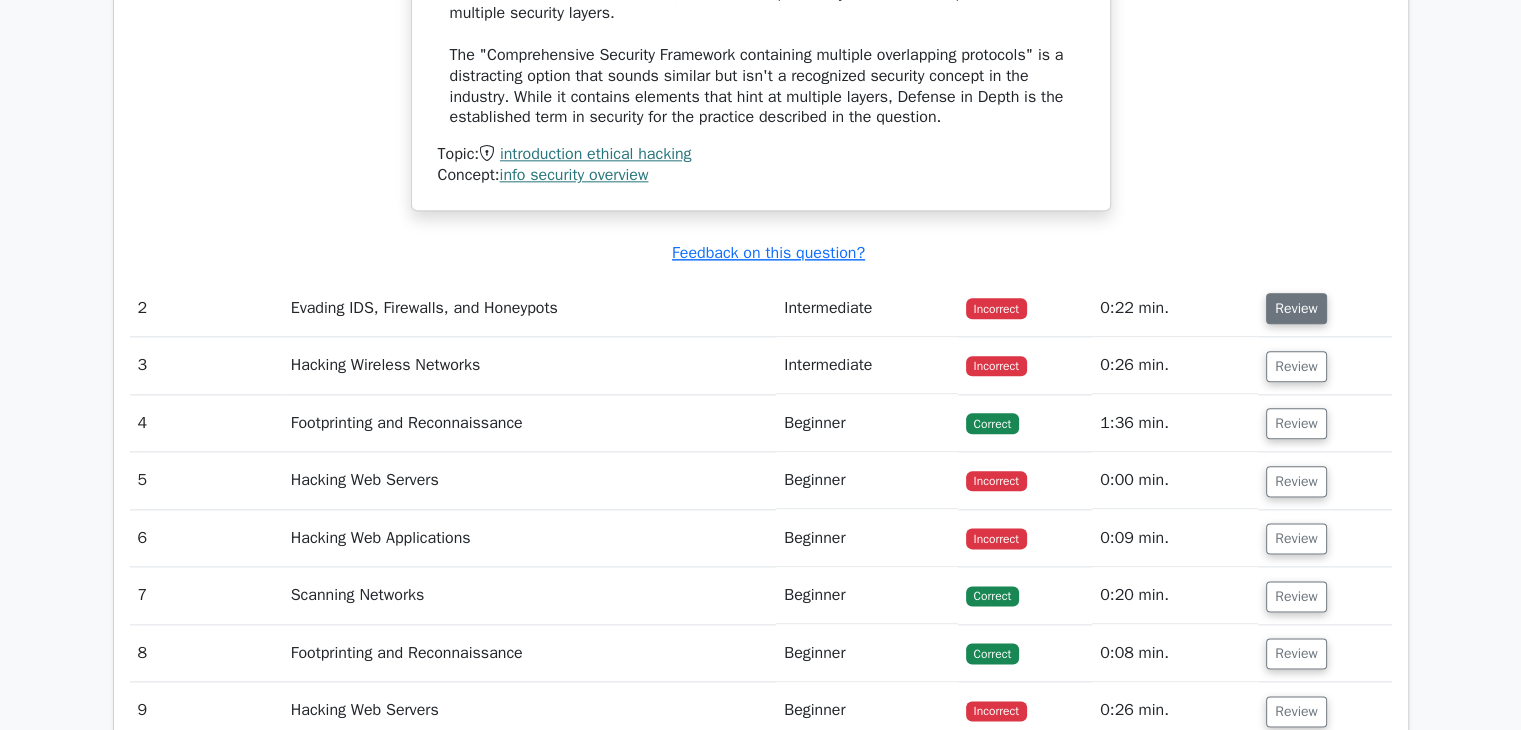 click on "Review" at bounding box center (1296, 308) 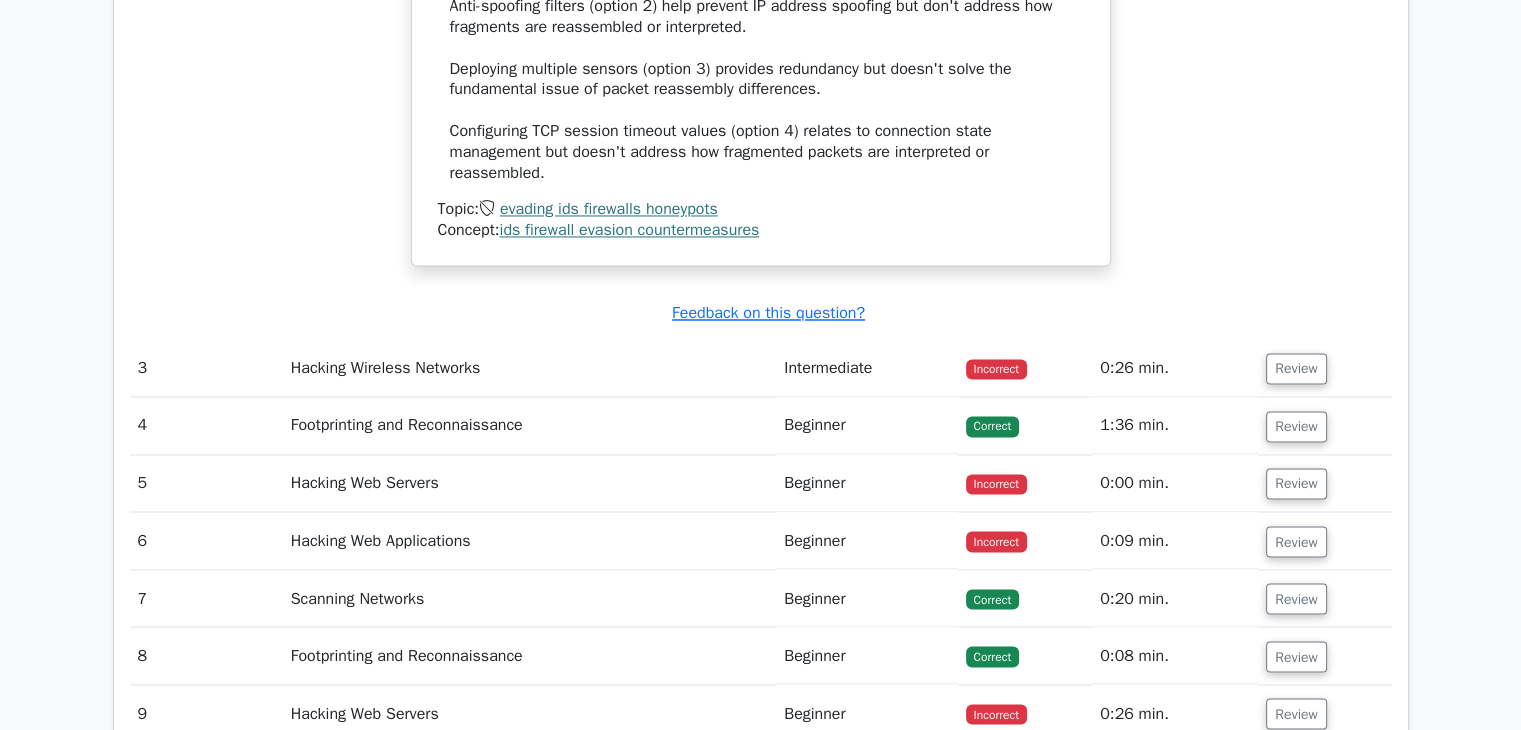 scroll, scrollTop: 3315, scrollLeft: 0, axis: vertical 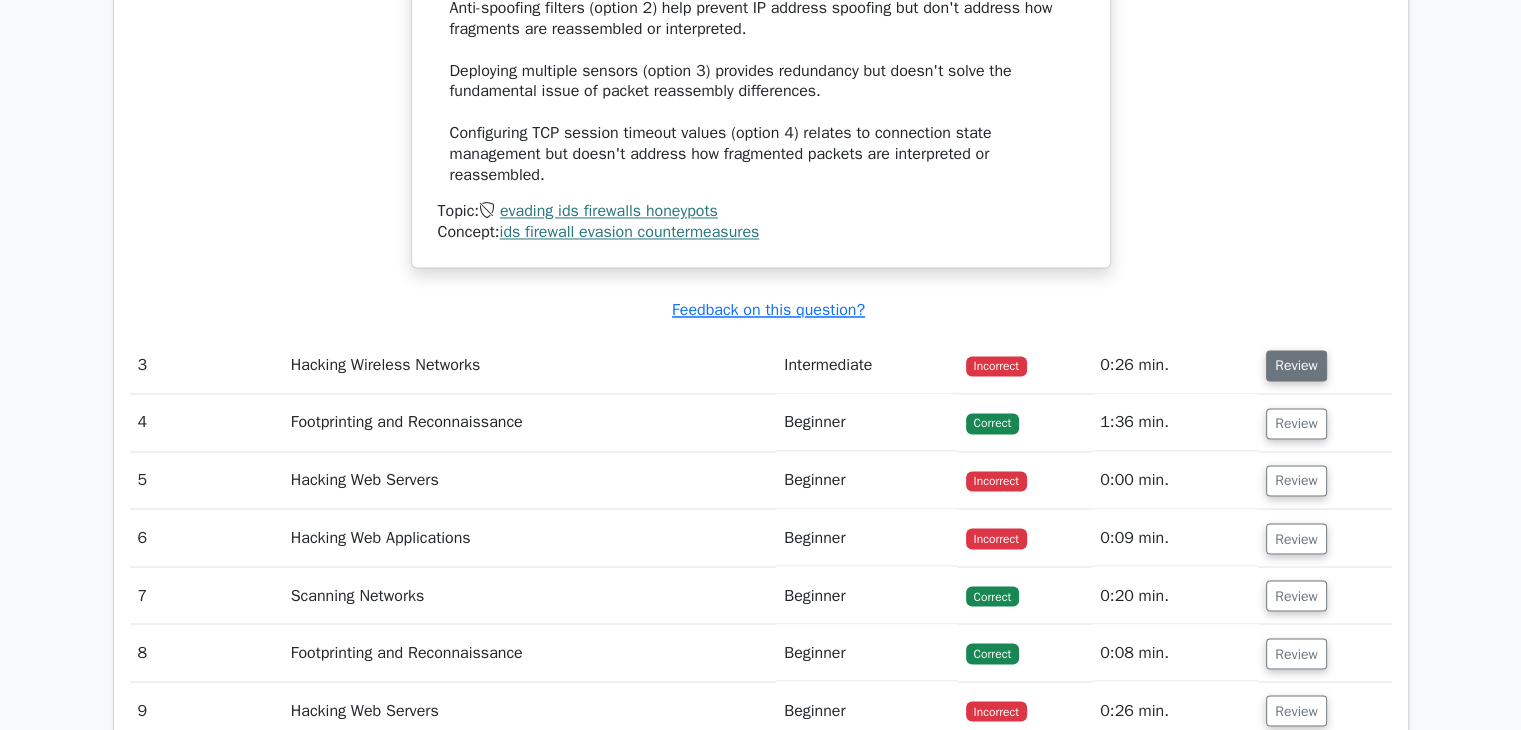 click on "Review" at bounding box center [1296, 365] 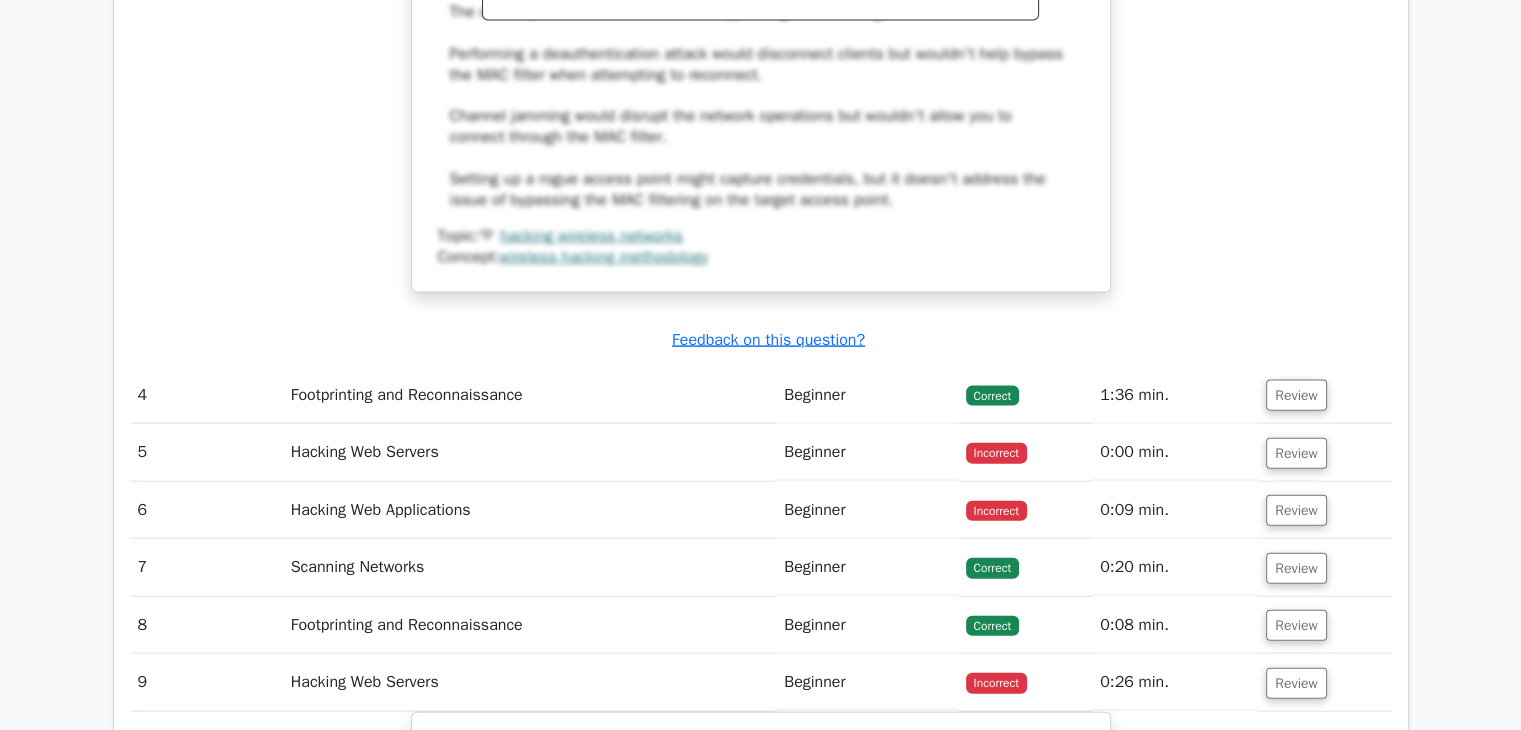 scroll, scrollTop: 4344, scrollLeft: 0, axis: vertical 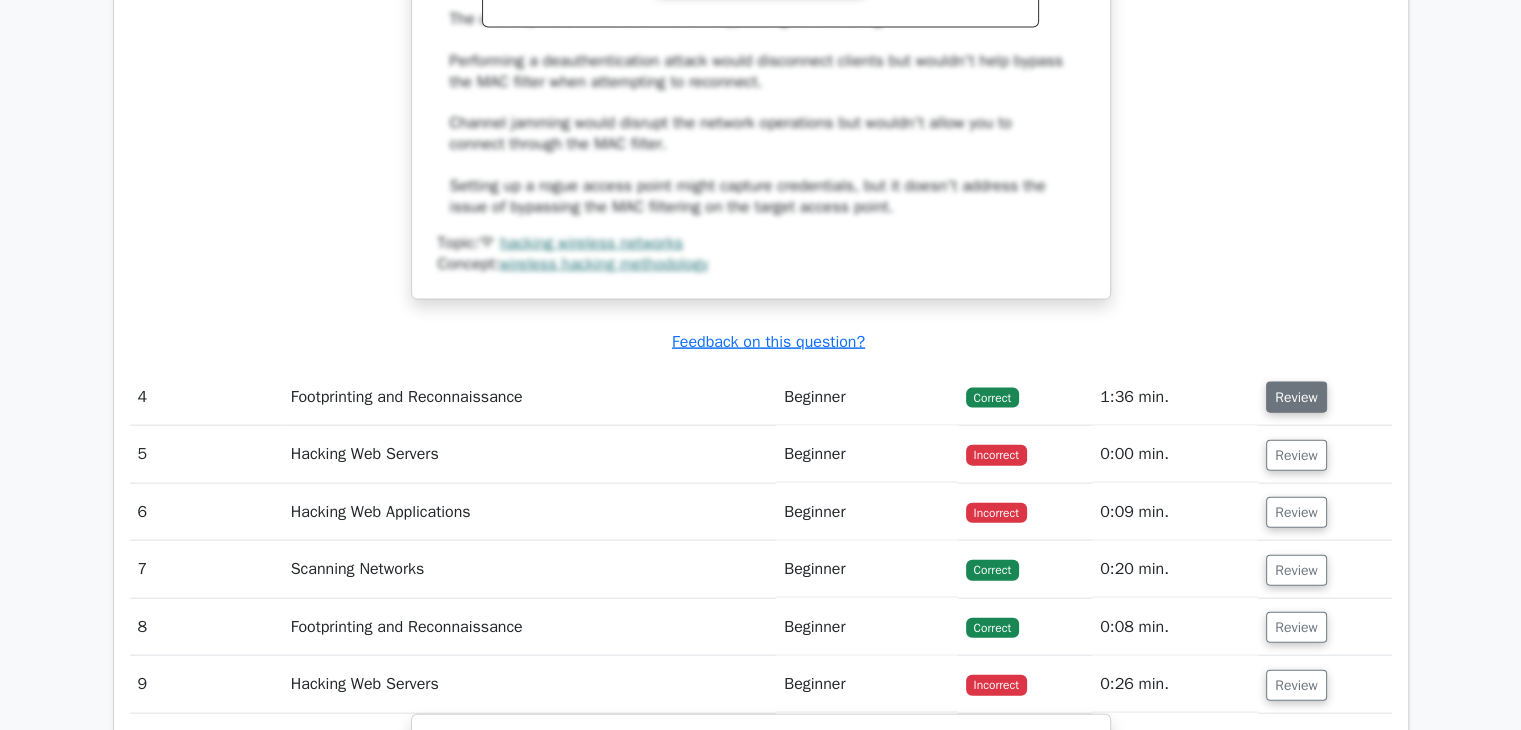 click on "Review" at bounding box center (1296, 397) 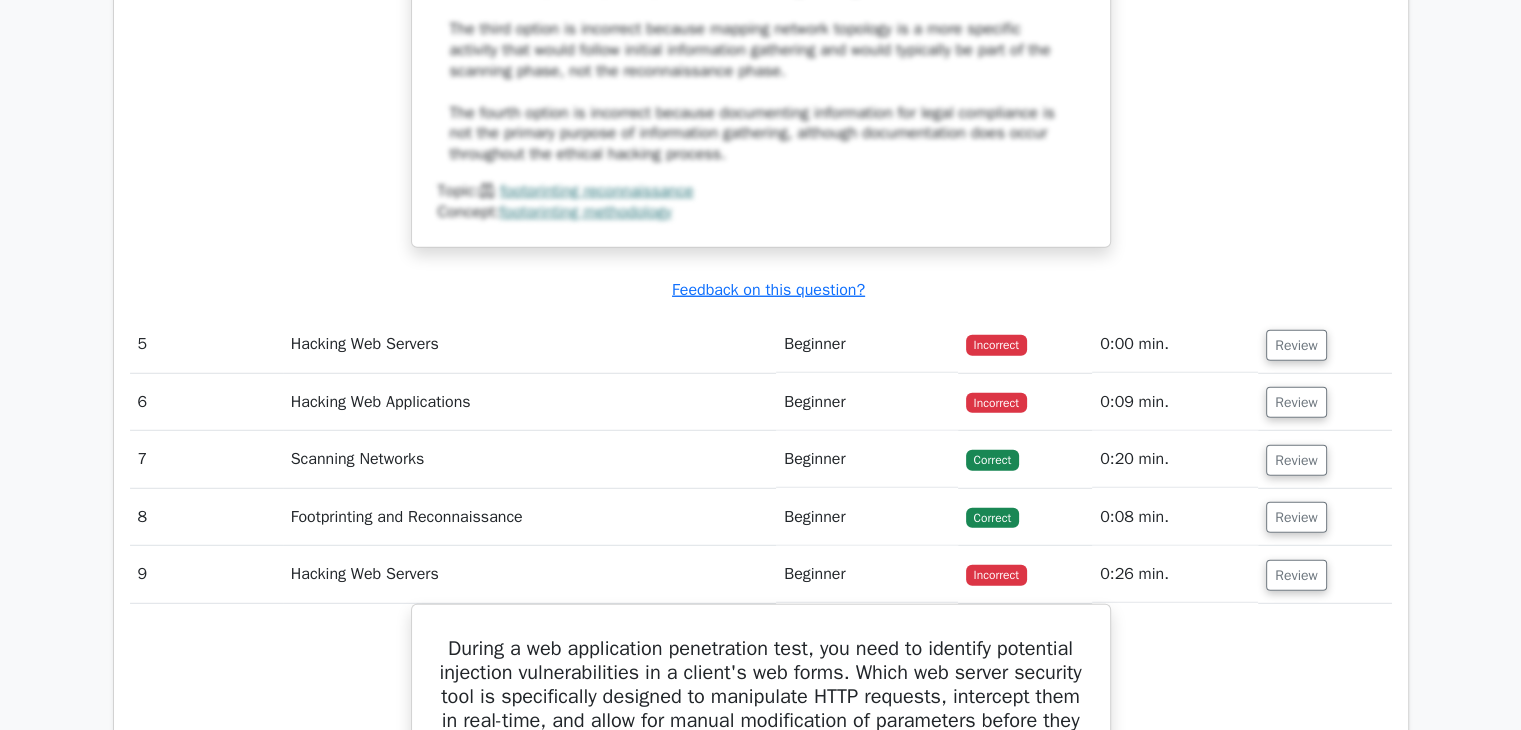 scroll, scrollTop: 5472, scrollLeft: 0, axis: vertical 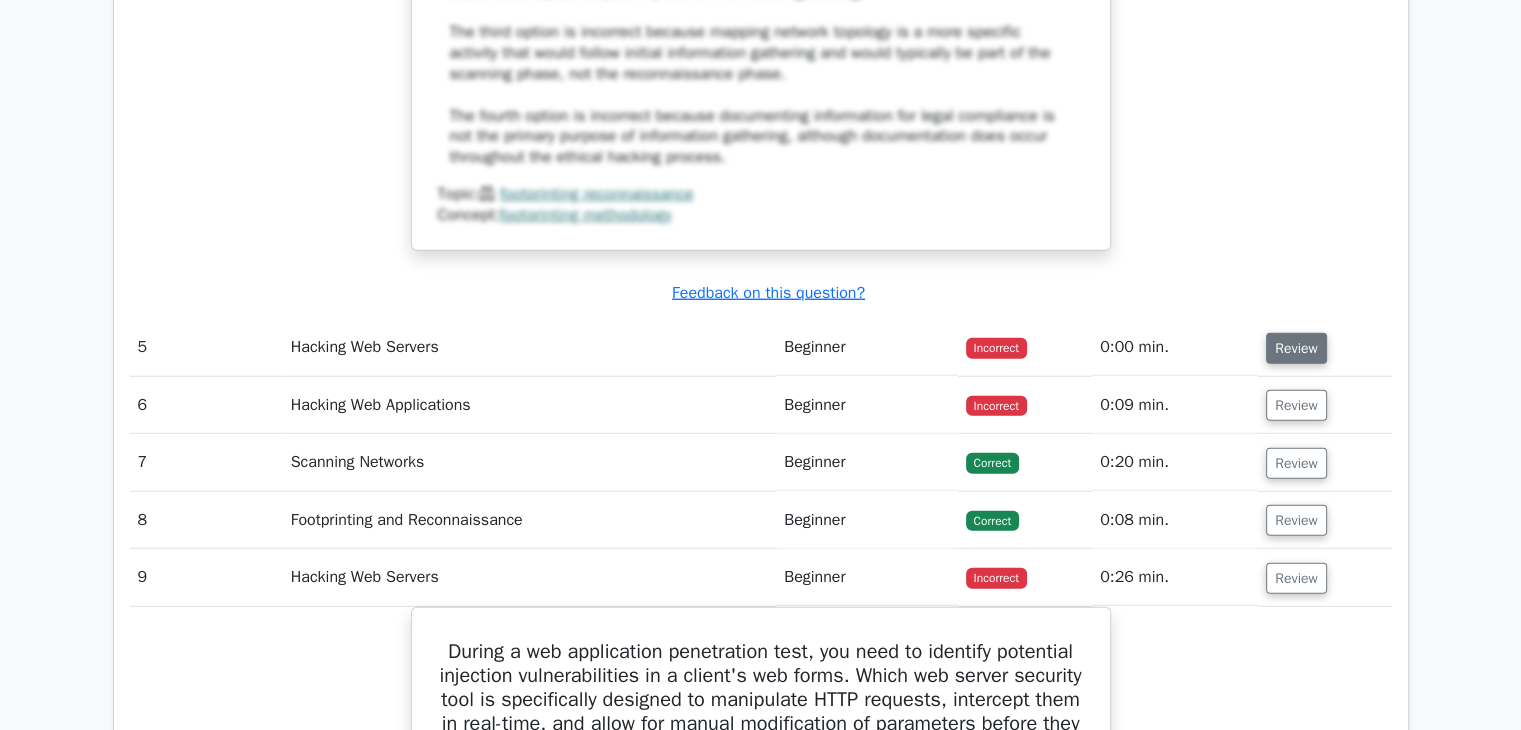click on "Review" at bounding box center [1296, 348] 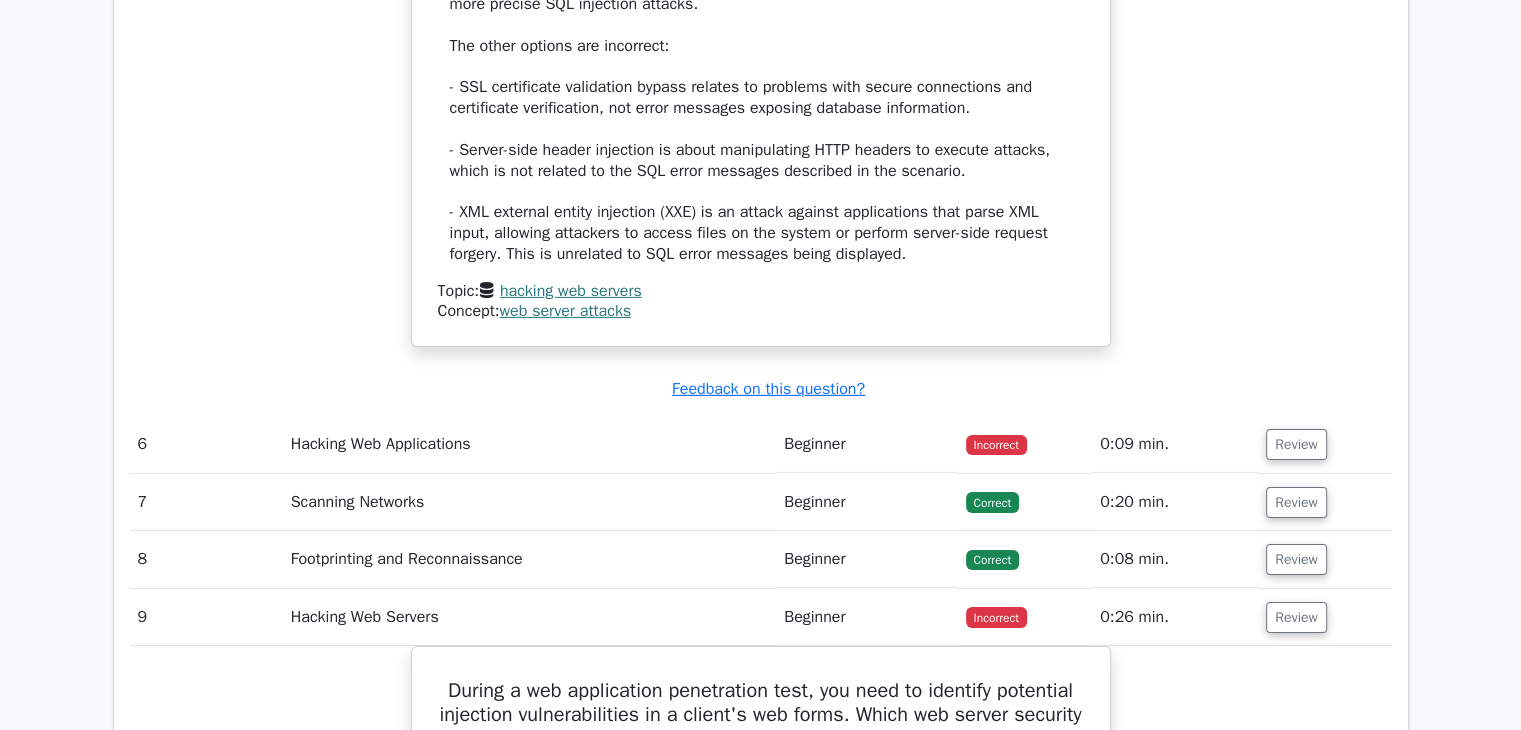 scroll, scrollTop: 6514, scrollLeft: 0, axis: vertical 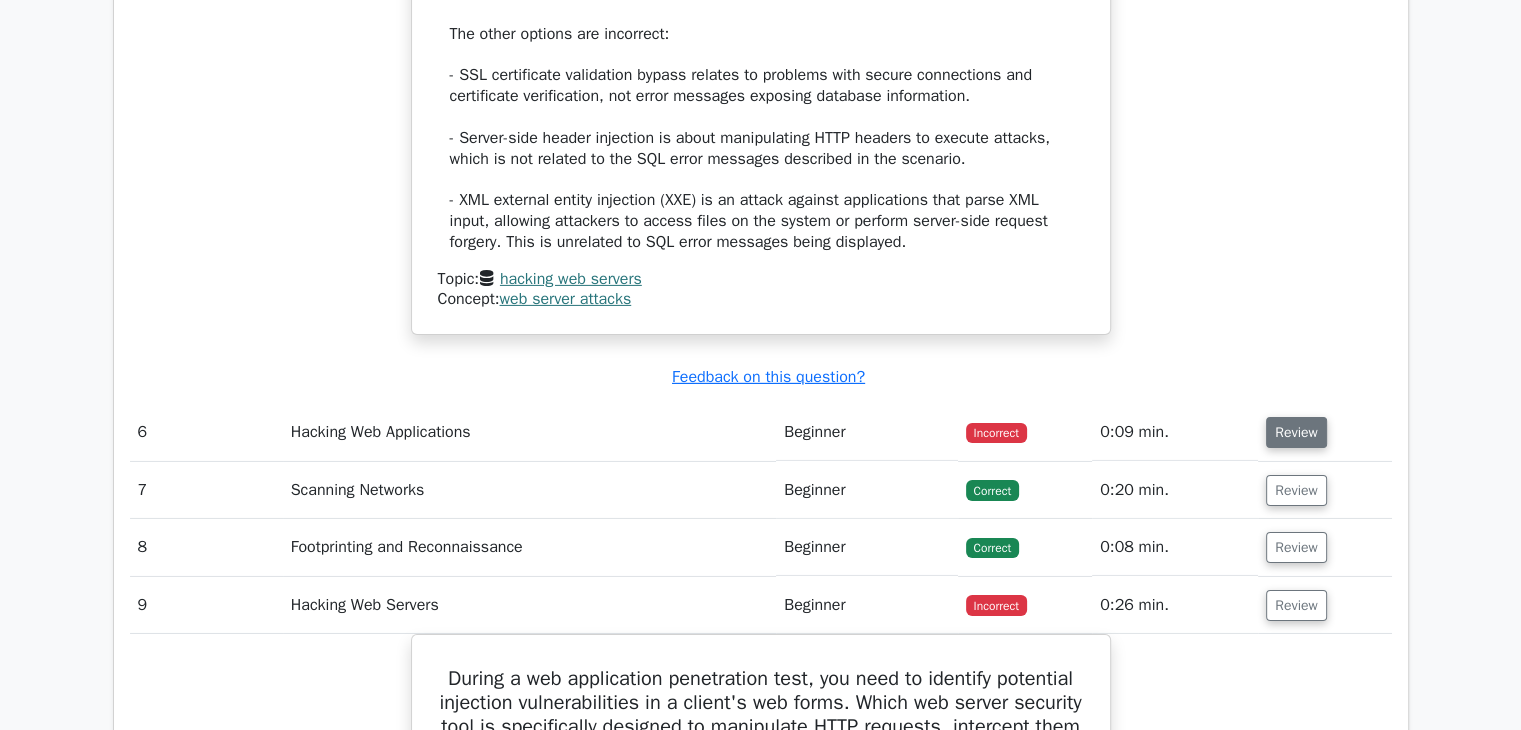 click on "Review" at bounding box center (1296, 432) 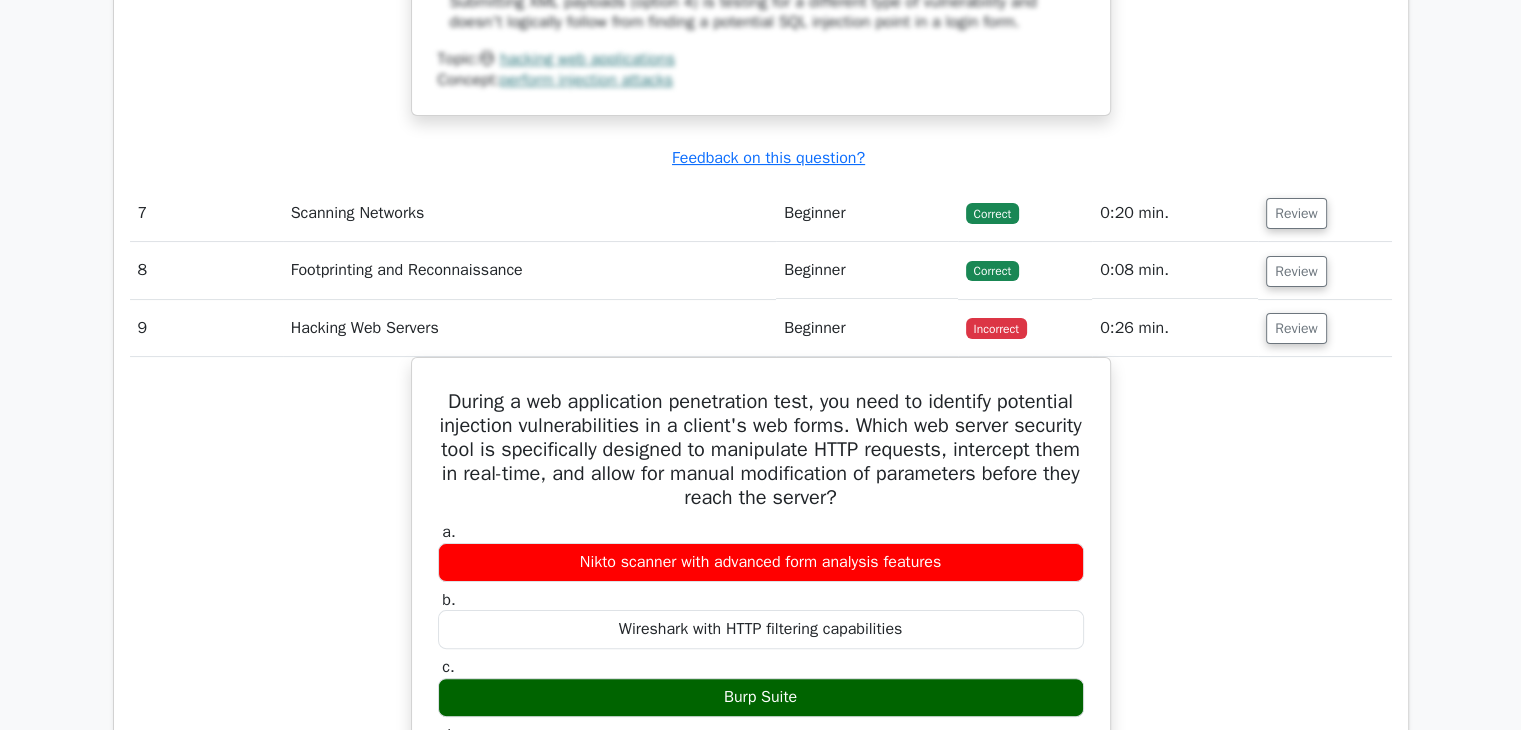 scroll, scrollTop: 7910, scrollLeft: 0, axis: vertical 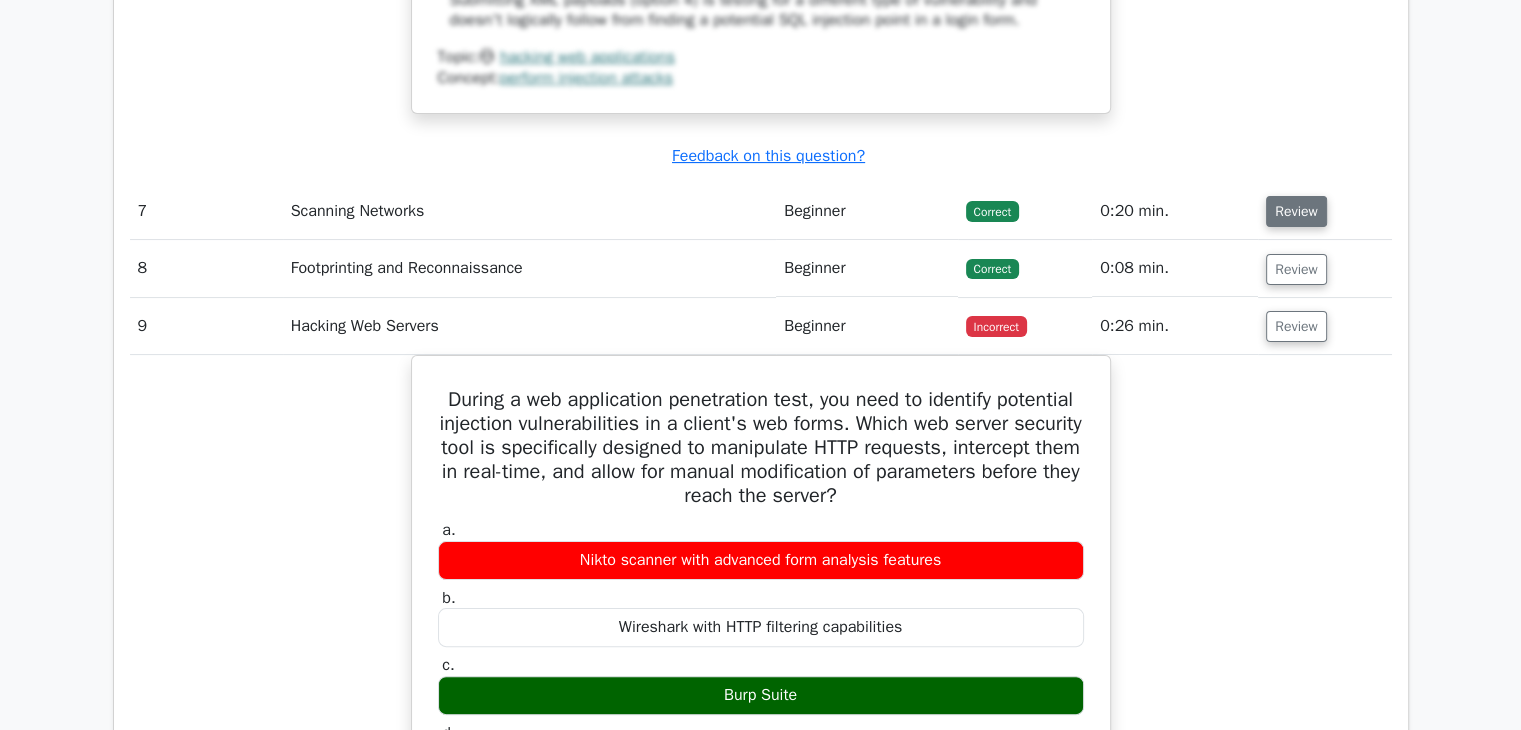 click on "Review" at bounding box center (1296, 211) 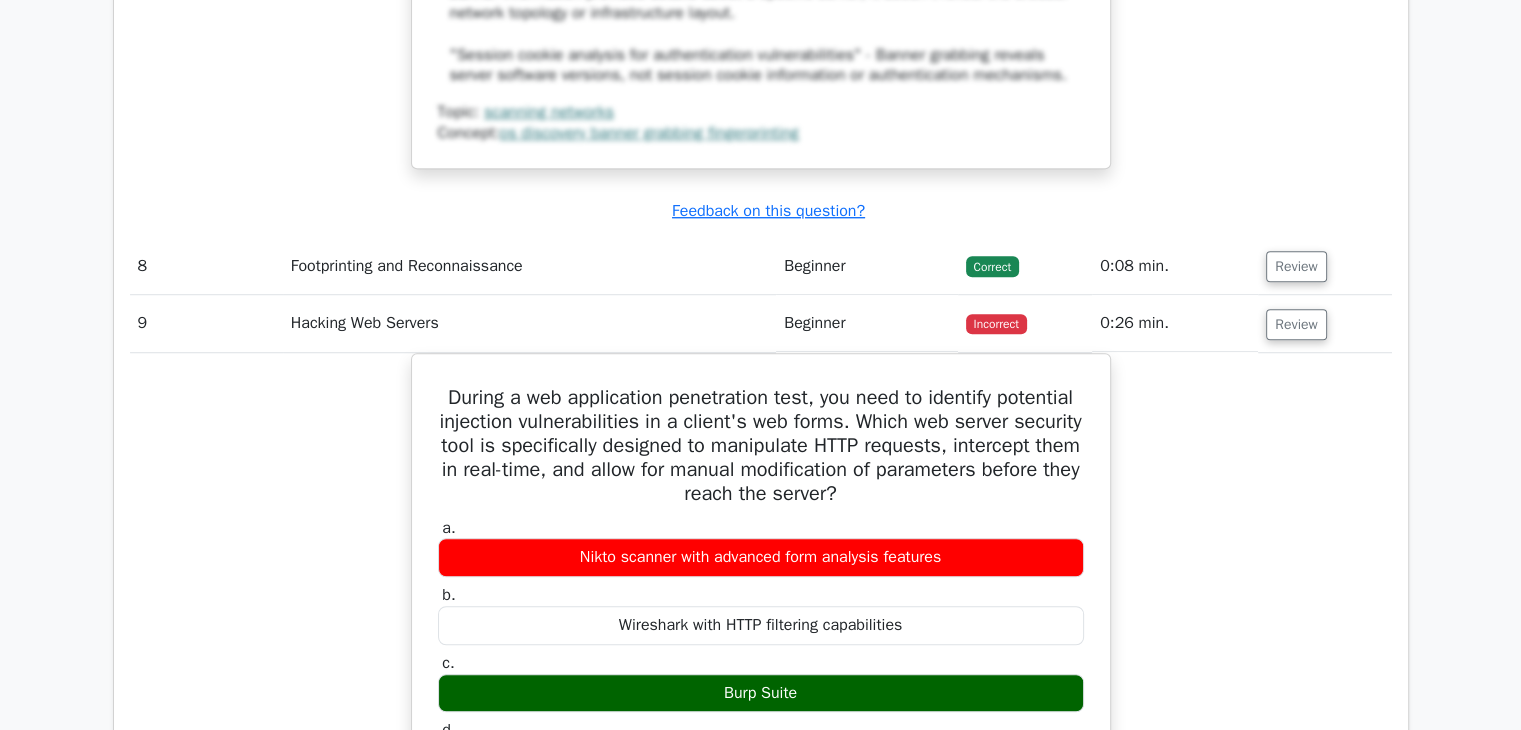 scroll, scrollTop: 9046, scrollLeft: 0, axis: vertical 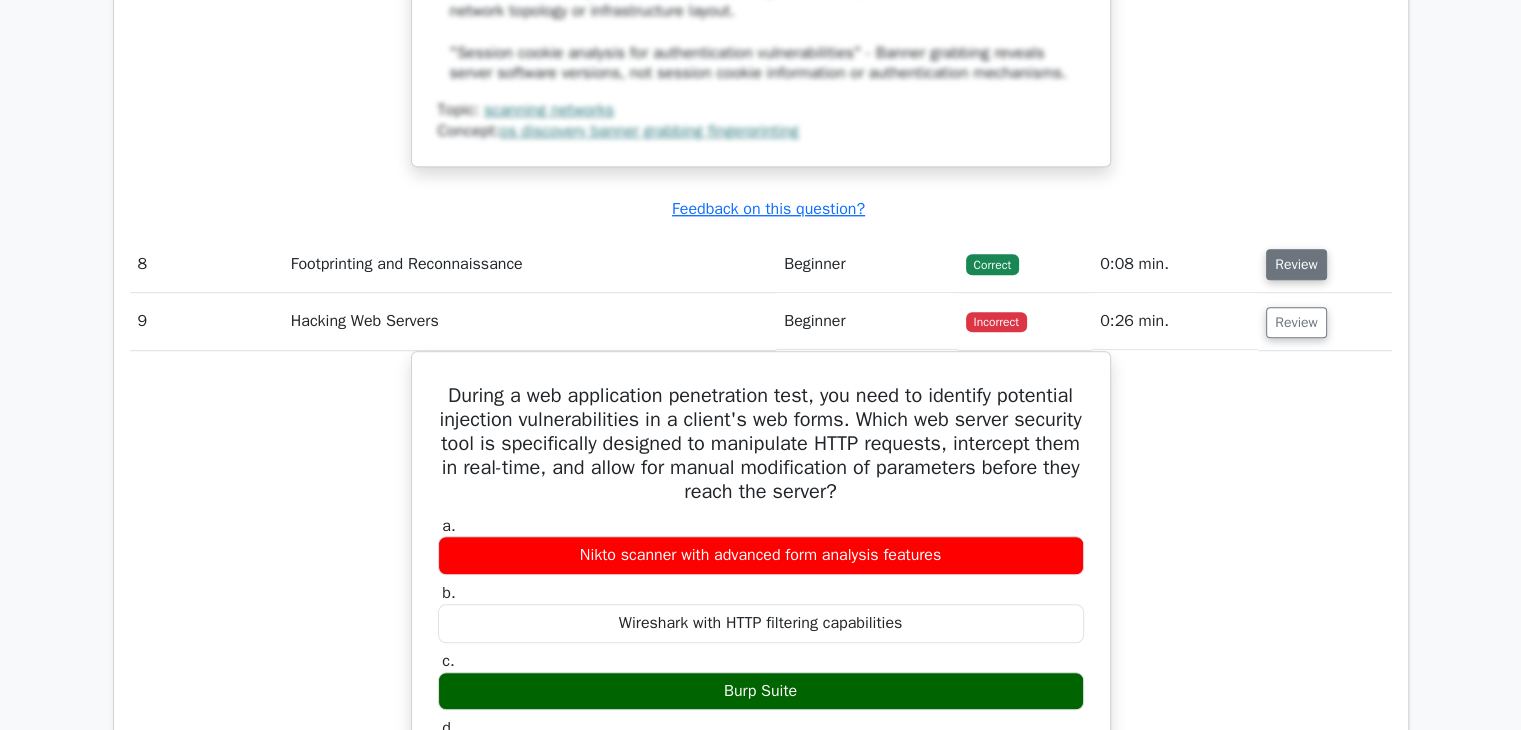 click on "Review" at bounding box center (1296, 264) 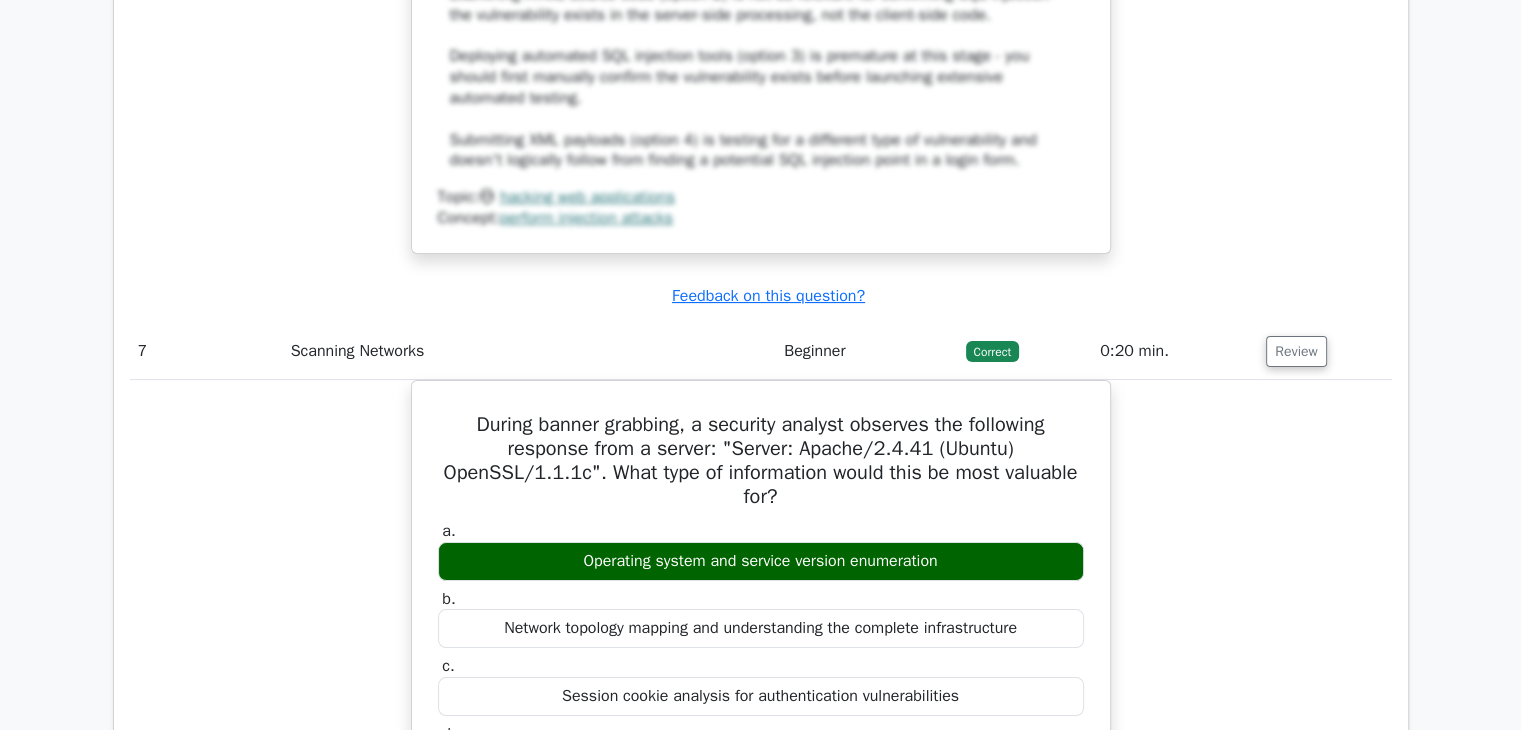 scroll, scrollTop: 7720, scrollLeft: 0, axis: vertical 